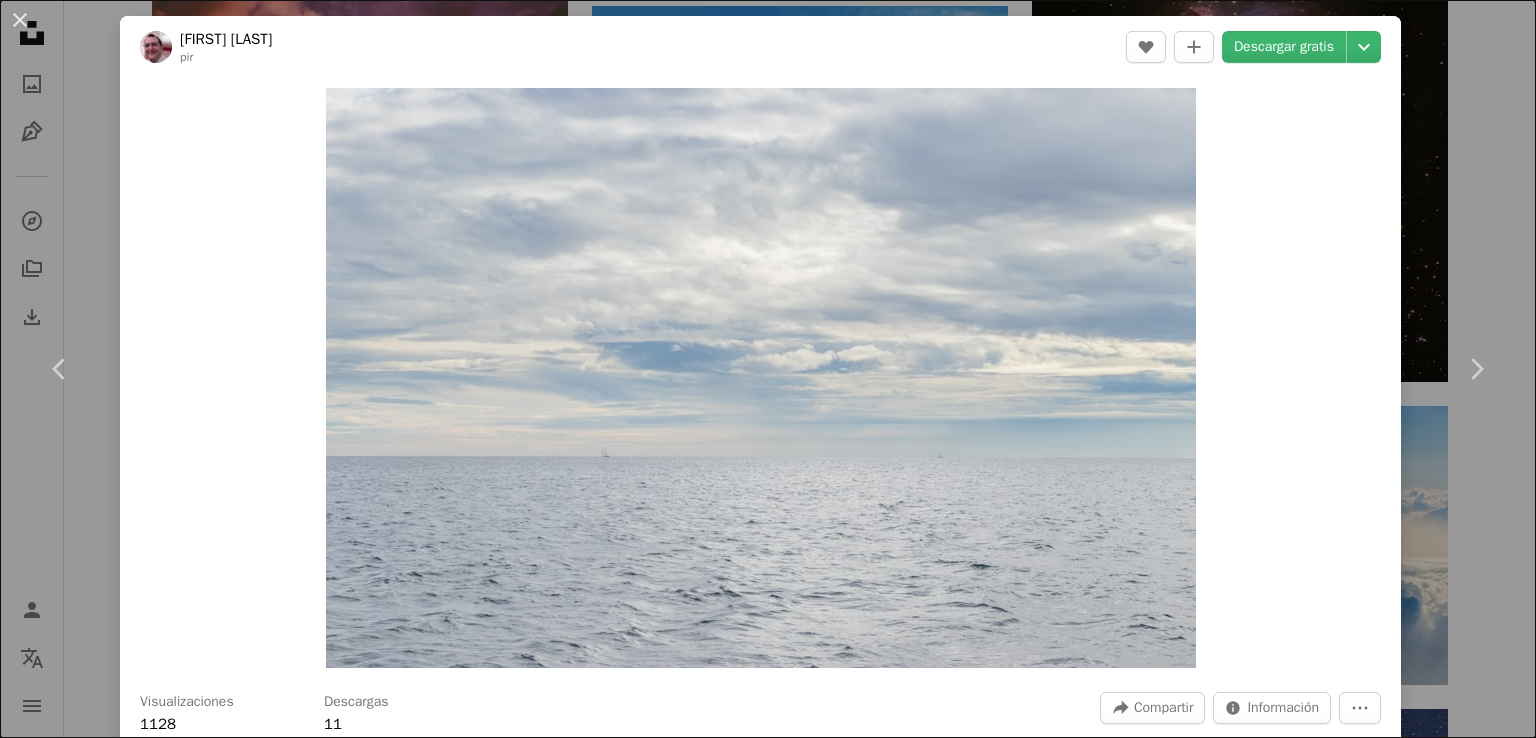 scroll, scrollTop: 8400, scrollLeft: 0, axis: vertical 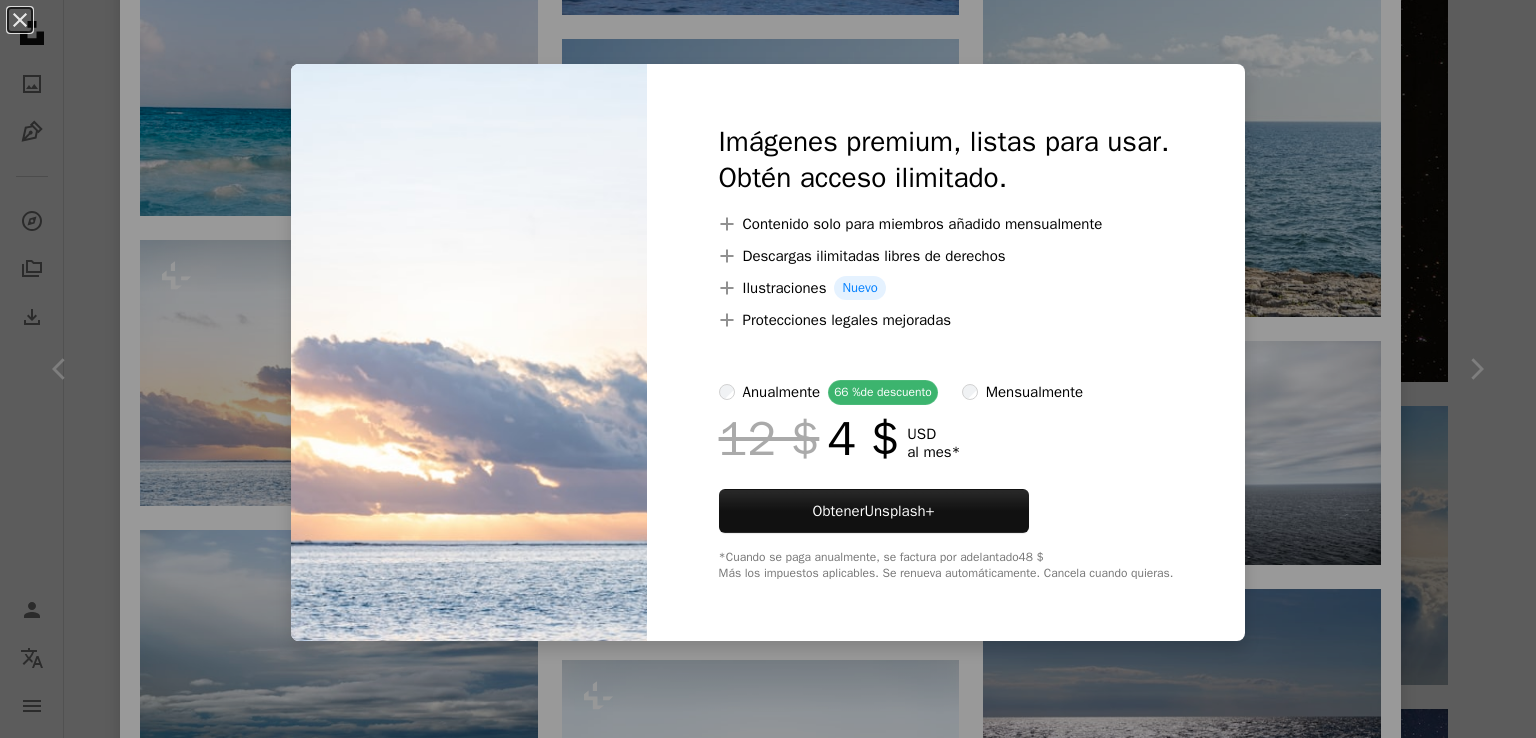 click on "An X shape Imágenes premium, listas para usar. Obtén acceso ilimitado. A plus sign Contenido solo para miembros añadido mensualmente A plus sign Descargas ilimitadas libres de derechos A plus sign Ilustraciones  Nuevo A plus sign Protecciones legales mejoradas anualmente 66 %  de descuento mensualmente 12 $   4 $ USD al mes * Obtener  Unsplash+ *Cuando se paga anualmente, se factura por adelantado  48 $ Más los impuestos aplicables. Se renueva automáticamente. Cancela cuando quieras." at bounding box center (768, 369) 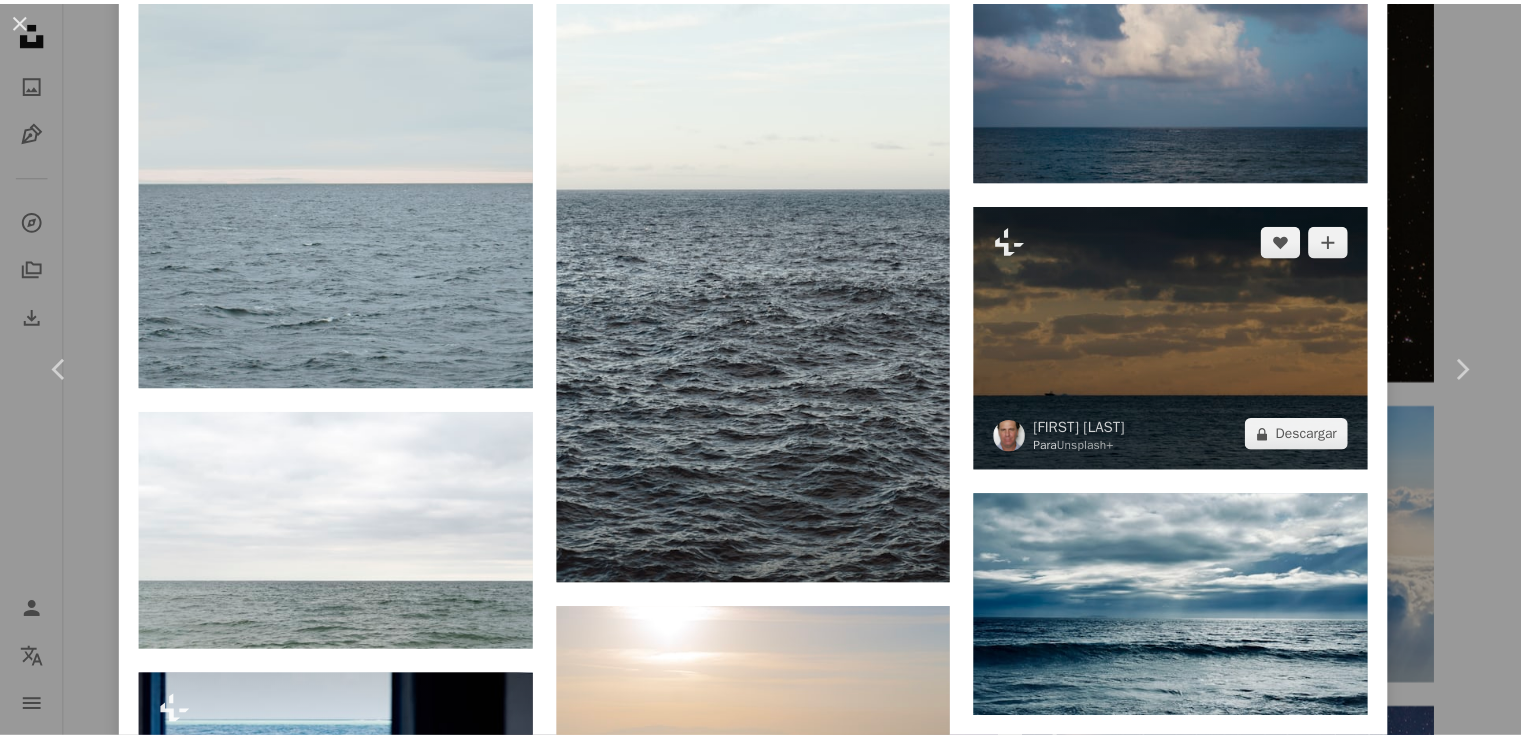 scroll, scrollTop: 6936, scrollLeft: 0, axis: vertical 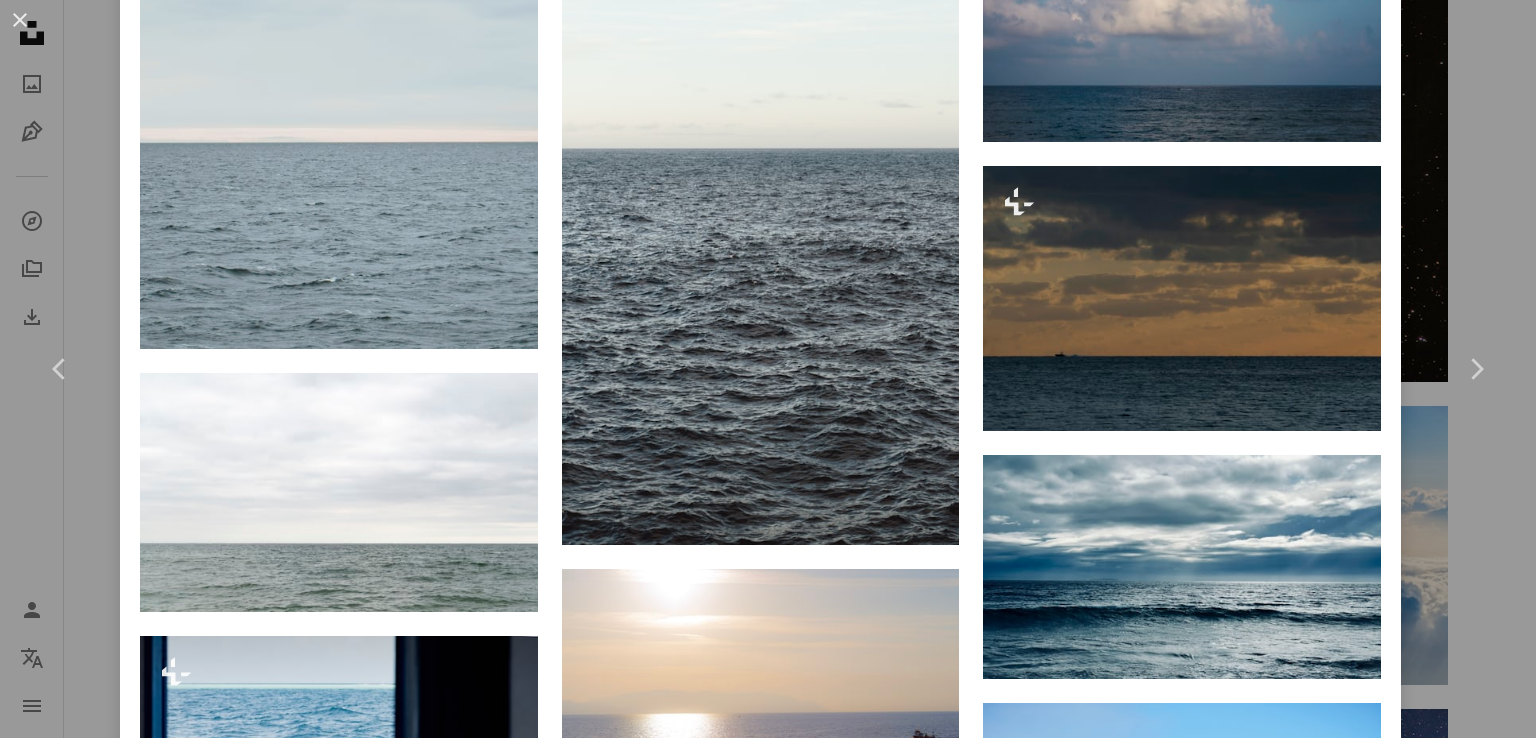 click on "An X shape Chevron left Chevron right [FIRST] [LAST] pir A heart A plus sign Descargar gratis Chevron down Zoom in Visualizaciones 1128 Descargas 11 A forward-right arrow Compartir Info icon Información More Actions Calendar outlined Publicado el  27 de enero de 2024 Camera Canon, EOS 80D Safety Uso gratuito bajo la  Licencia Unsplash gris al aire libre horizonte Explora imágenes premium relacionadas en iStock  |  Ahorra un 20 % con el código UNSPLASH20 Ver más en iStock  ↖️
Imágenes relacionadas A heart A plus sign [FIRST] [LAST] Disponible para contratación A checkmark inside of a circle Arrow pointing down A heart A plus sign [FIRST] [LAST] Disponible para contratación A checkmark inside of a circle Arrow pointing down A heart A plus sign [FIRST] [LAST] Arrow pointing down A heart A plus sign [FIRST] [LAST] Disponible para contratación A checkmark inside of a circle A heart A heart" at bounding box center [768, 369] 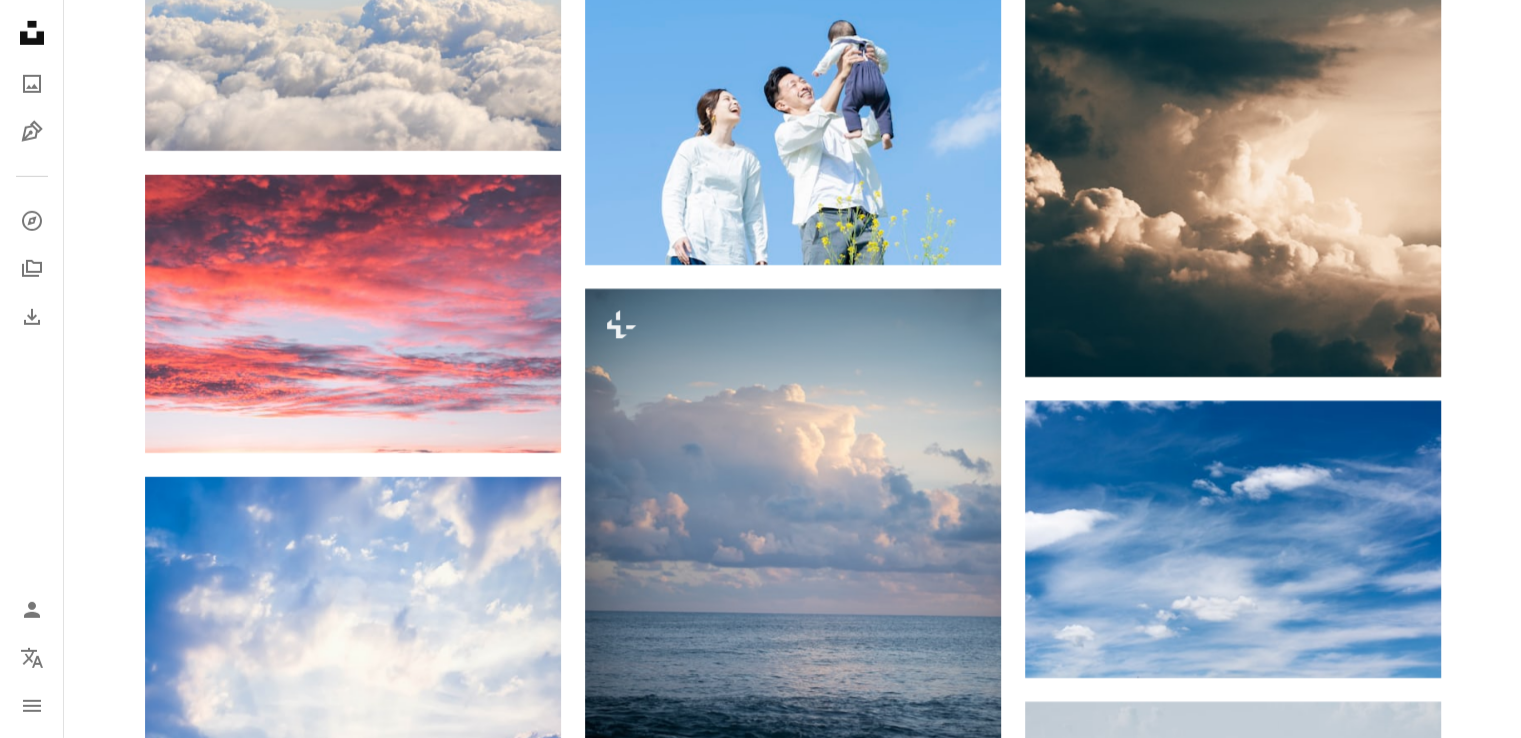 scroll, scrollTop: 6100, scrollLeft: 0, axis: vertical 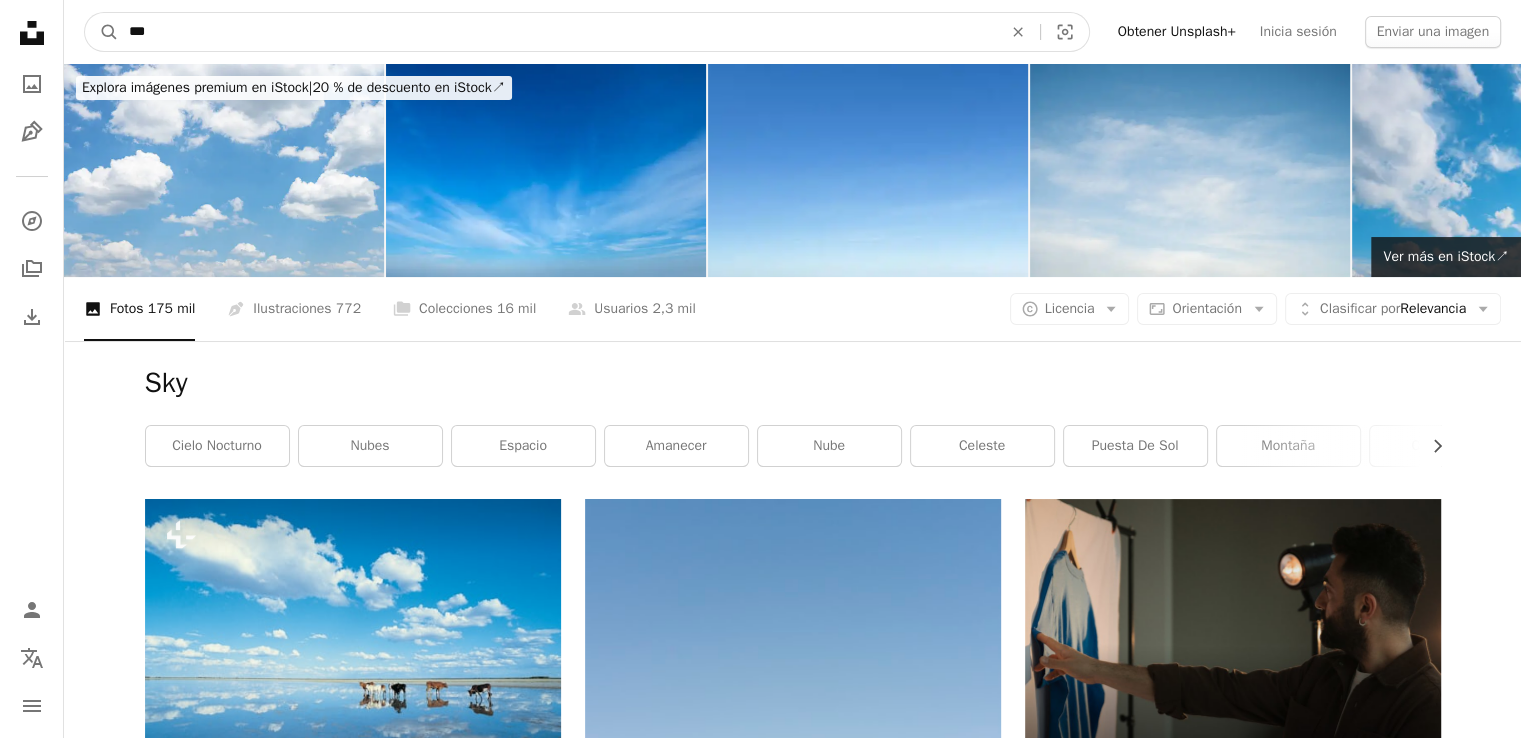 click on "***" at bounding box center [557, 32] 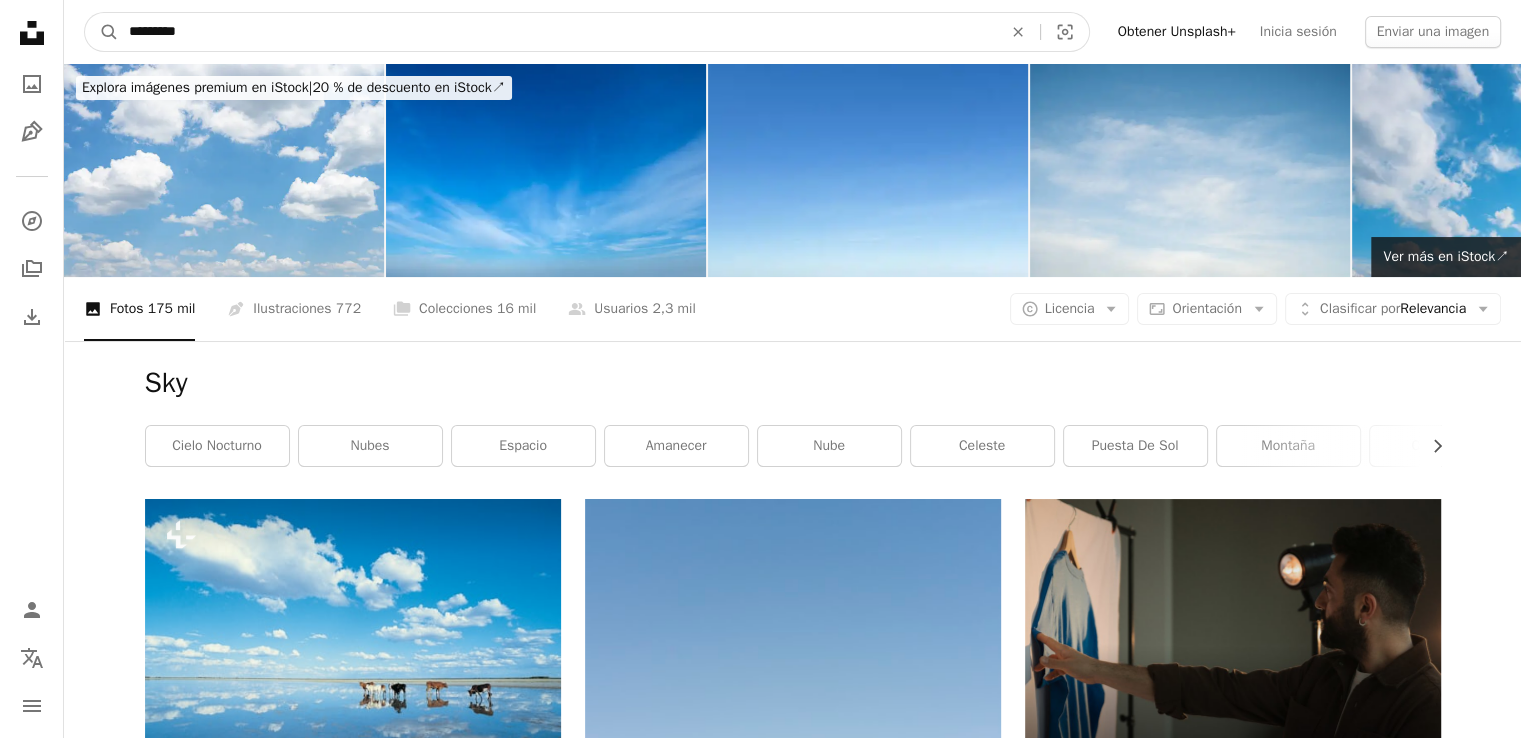 type on "*********" 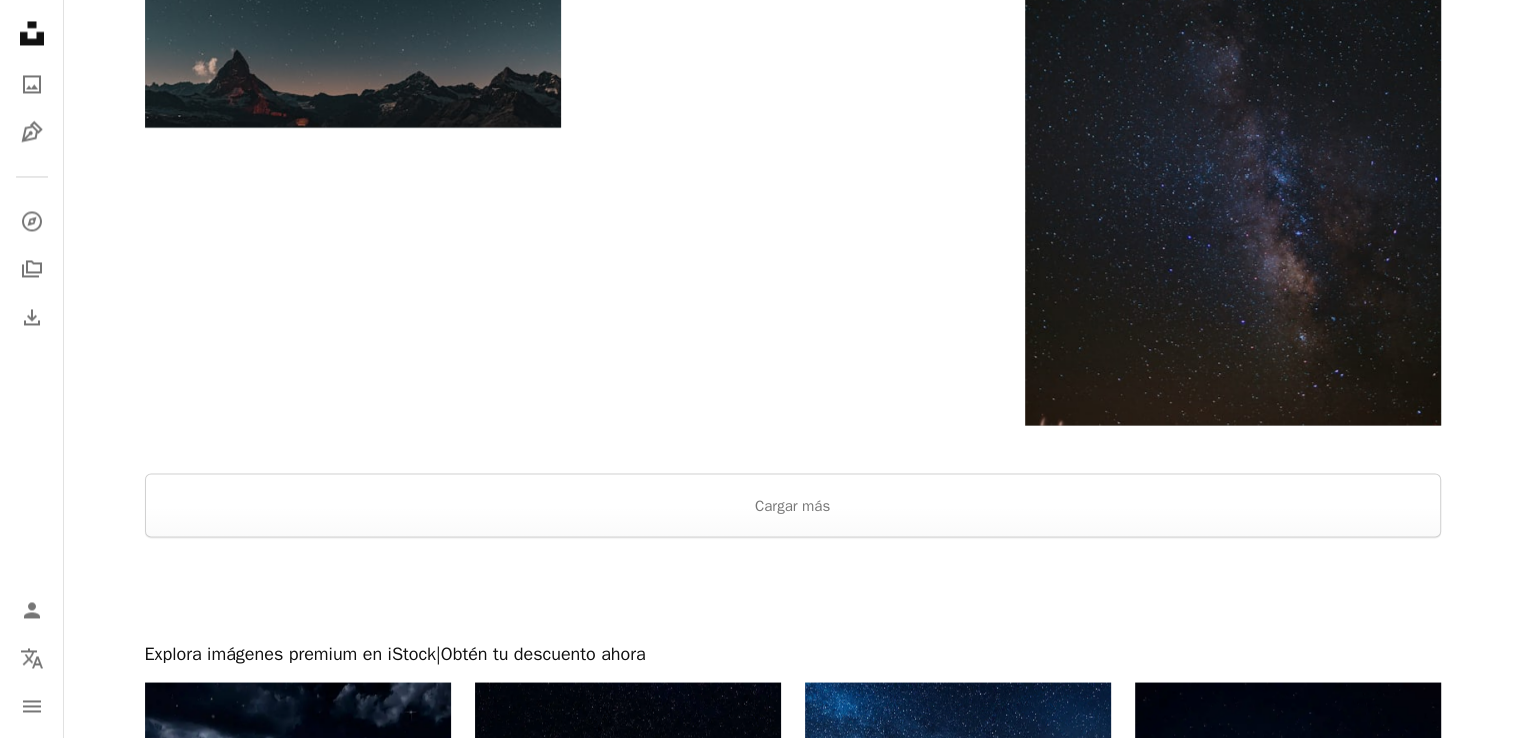 scroll, scrollTop: 4000, scrollLeft: 0, axis: vertical 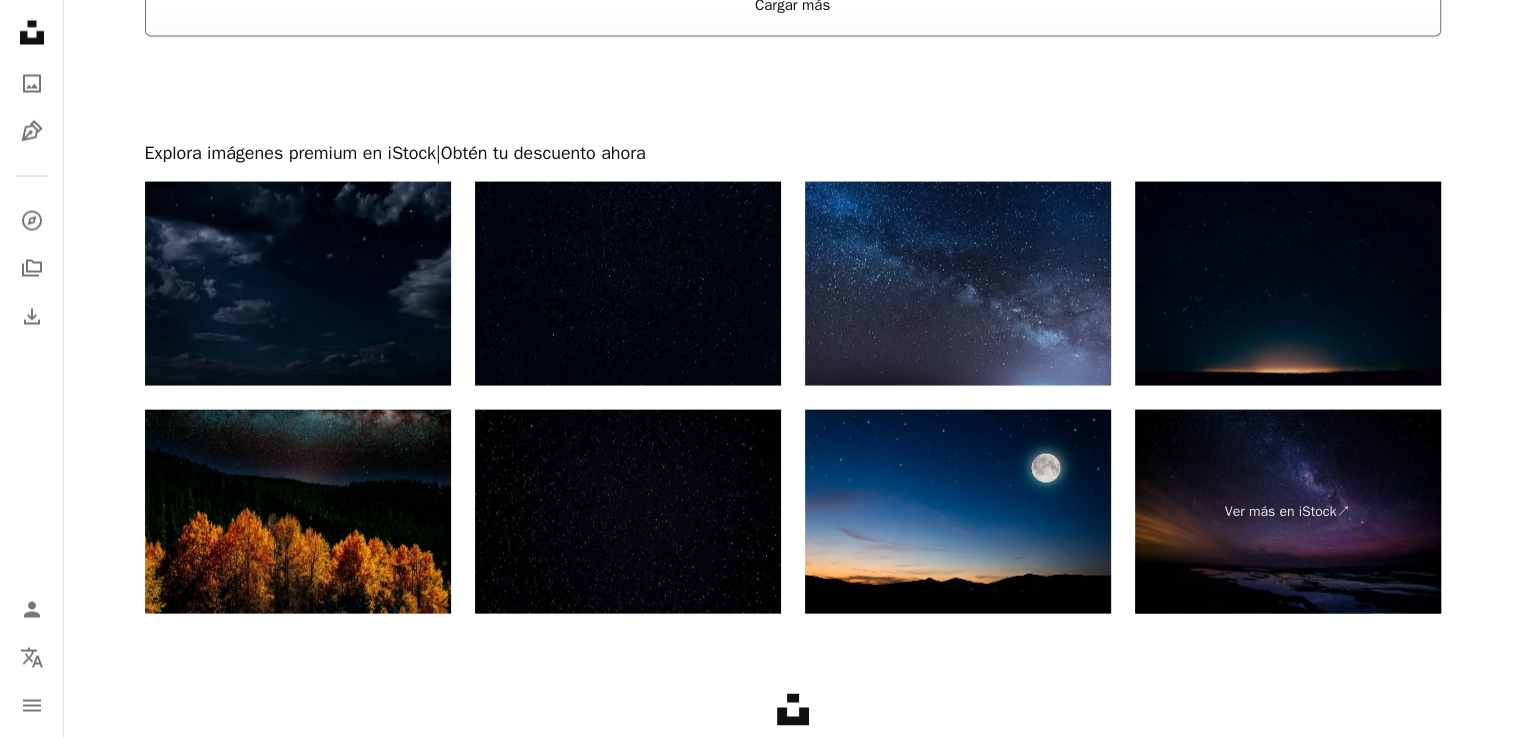 click on "Cargar más" at bounding box center [793, 5] 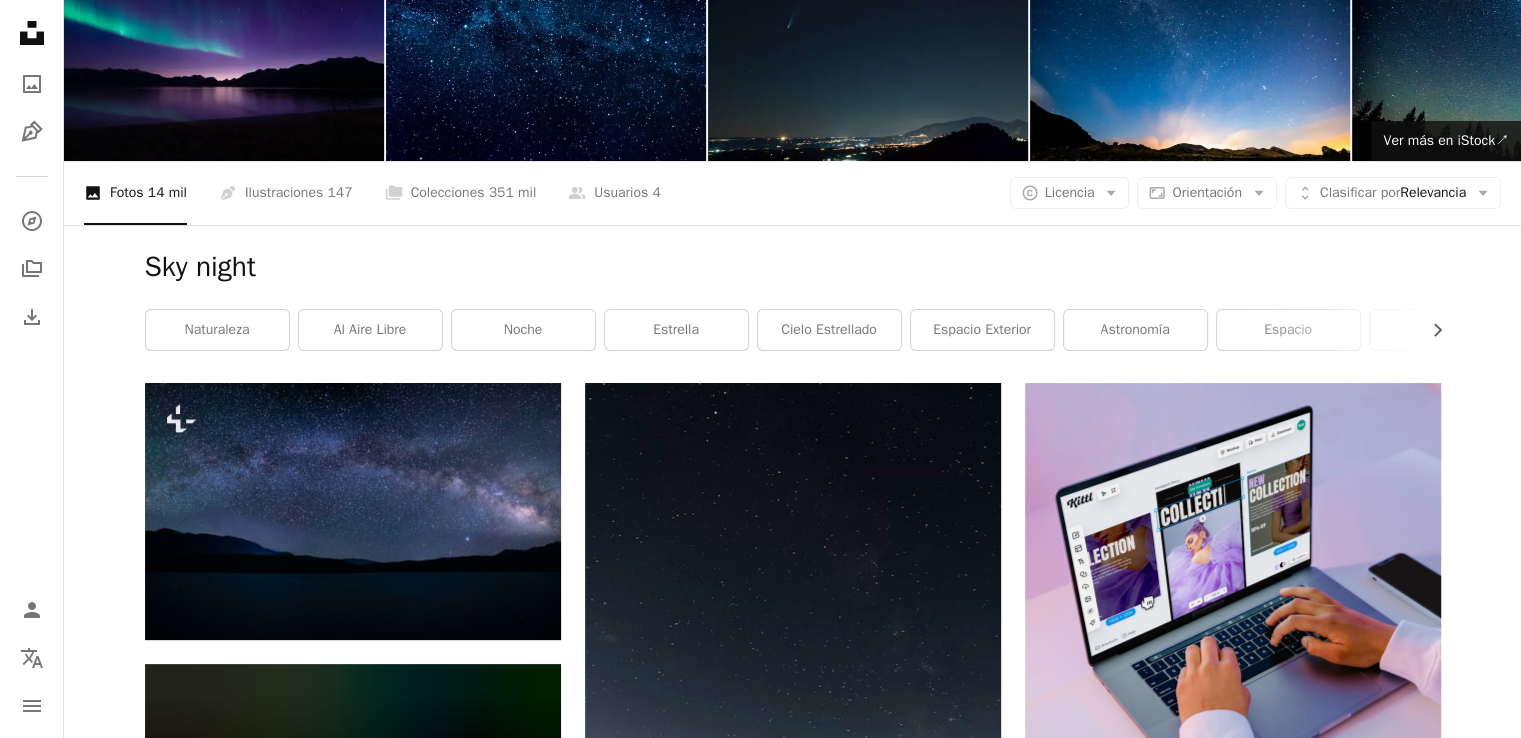 scroll, scrollTop: 0, scrollLeft: 0, axis: both 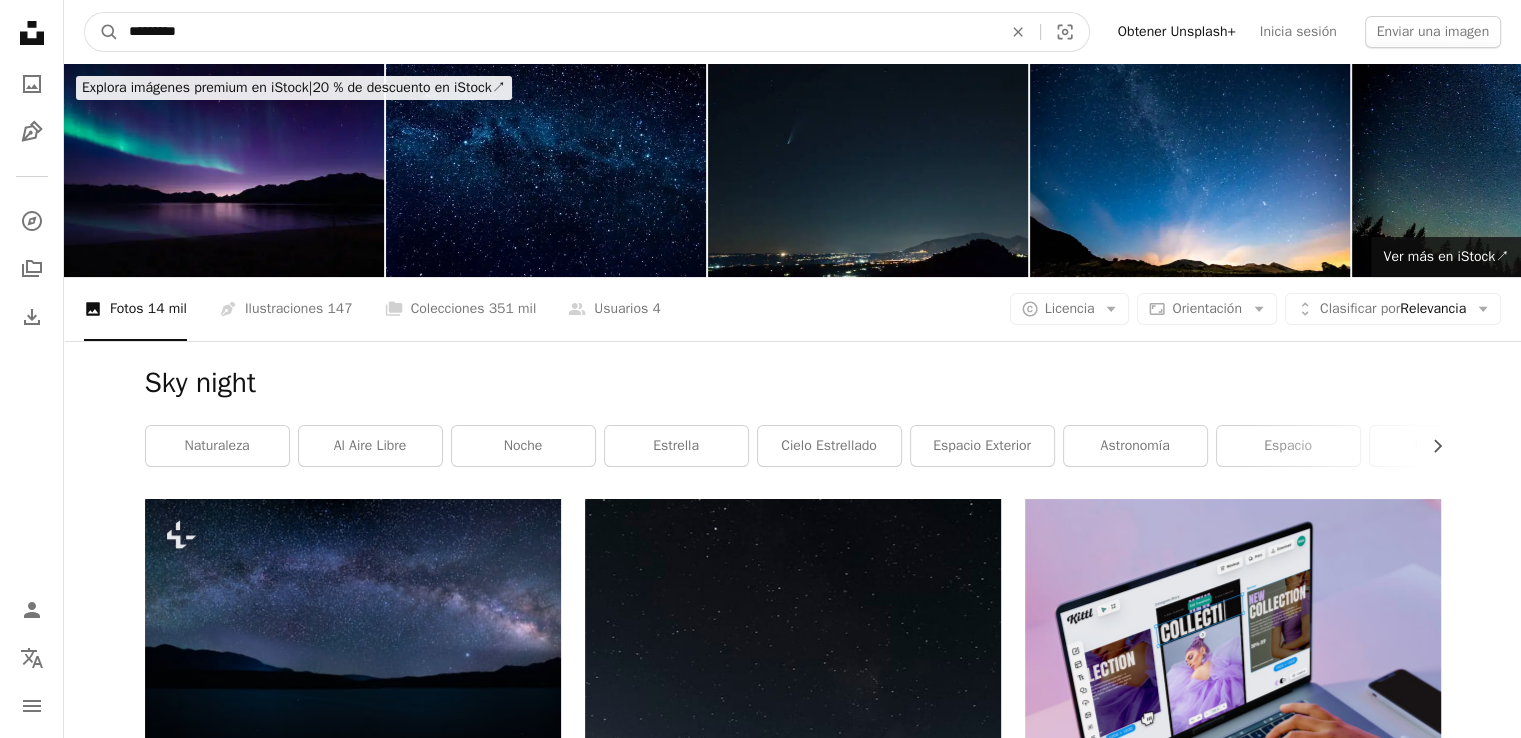 click on "*********" at bounding box center (557, 32) 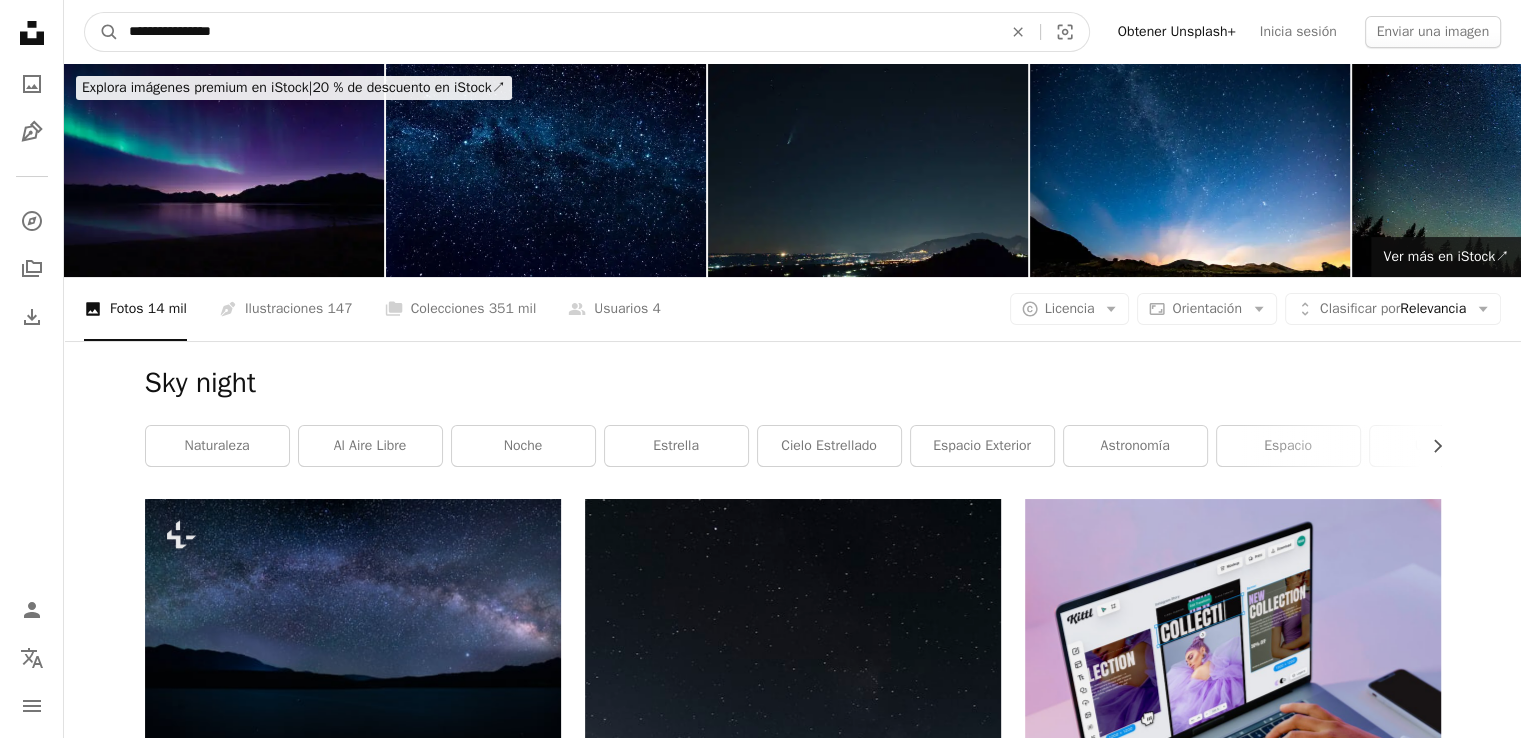 type on "**********" 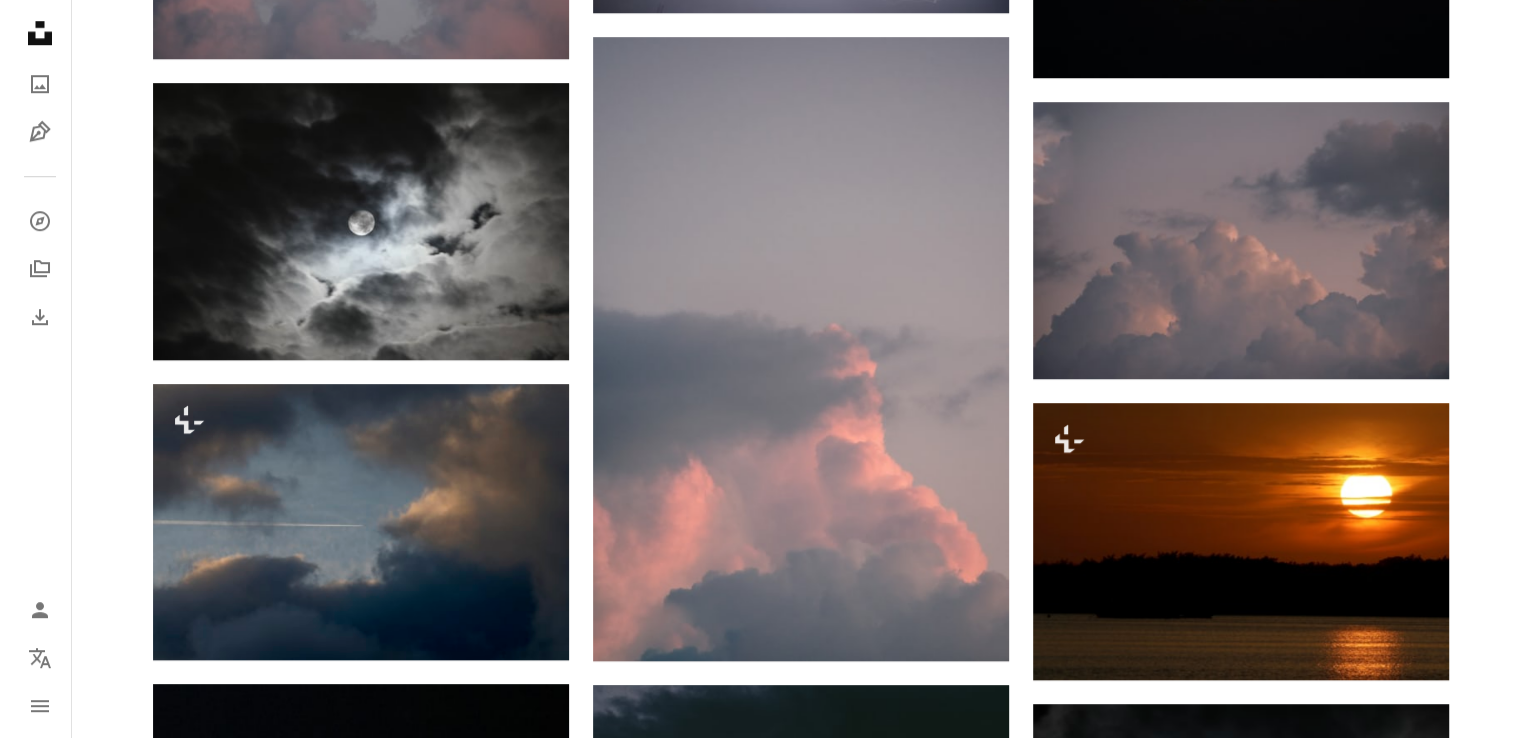 scroll, scrollTop: 1600, scrollLeft: 0, axis: vertical 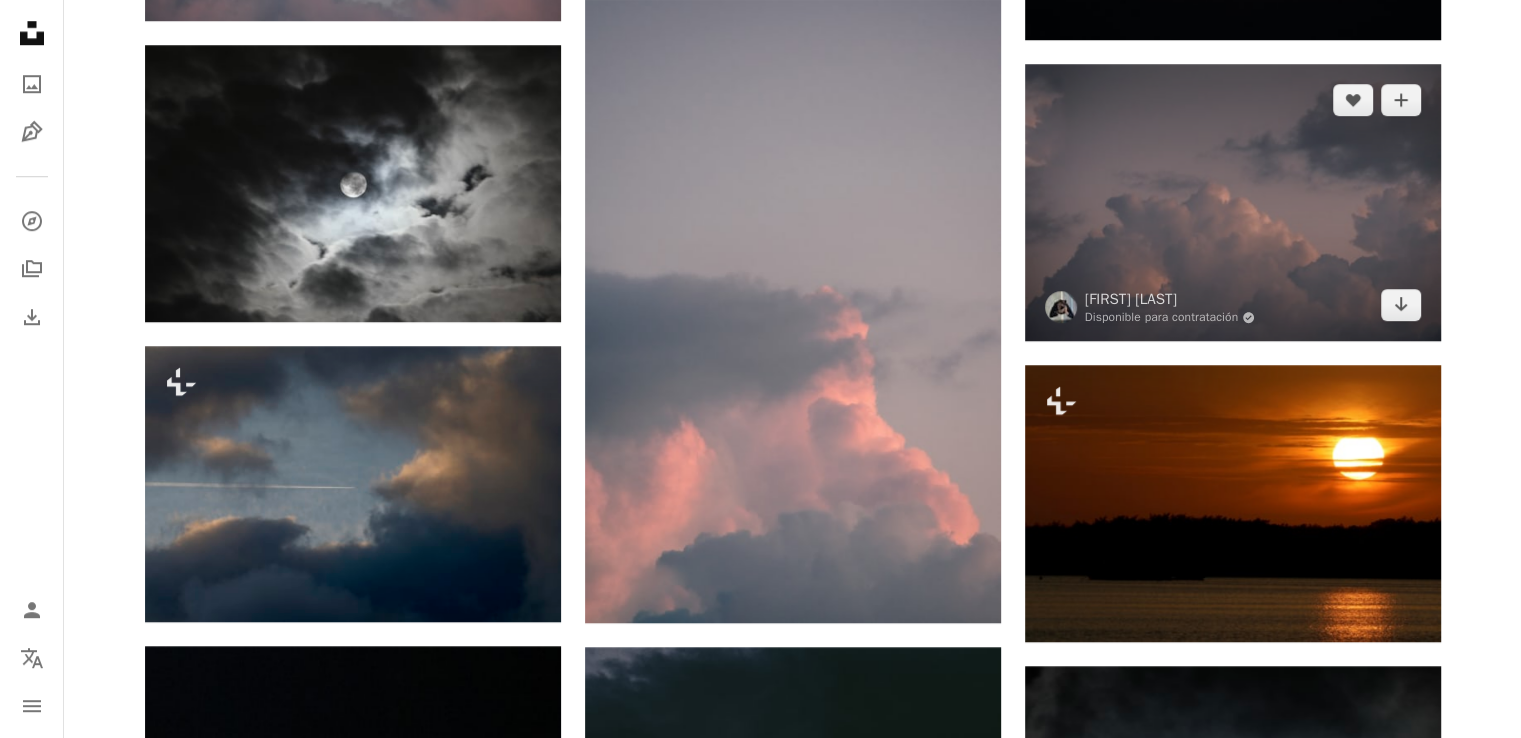 click at bounding box center (1233, 202) 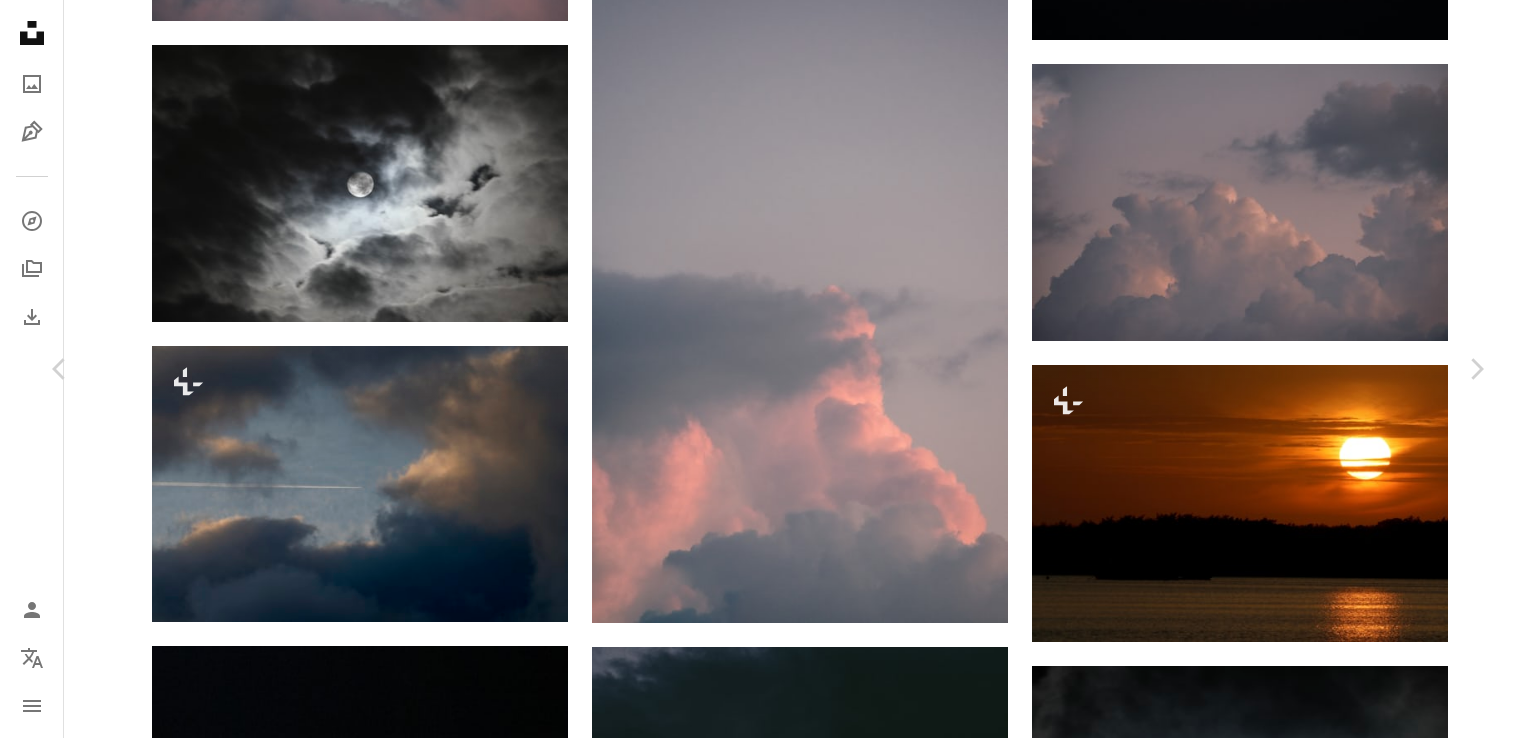 scroll, scrollTop: 2400, scrollLeft: 0, axis: vertical 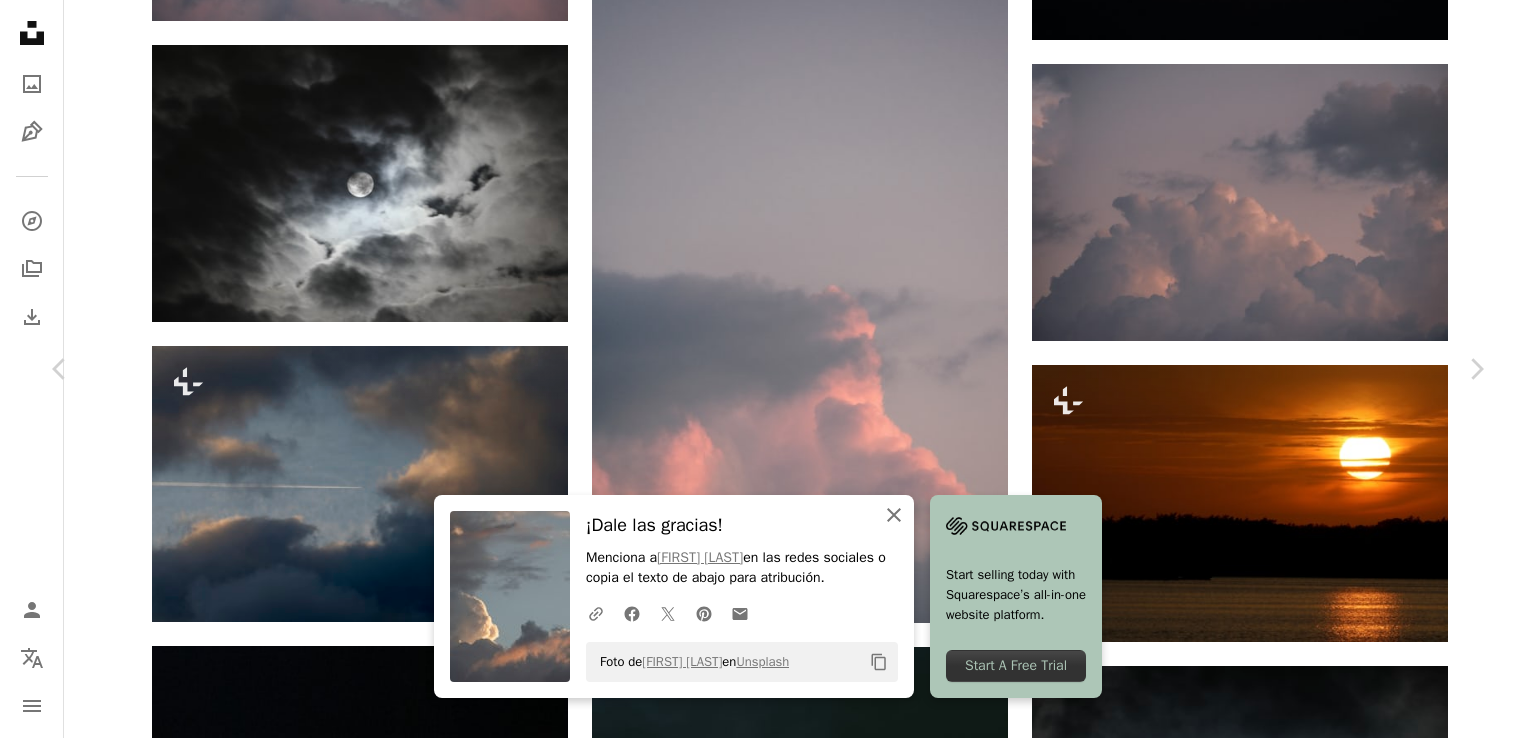 click on "An X shape" 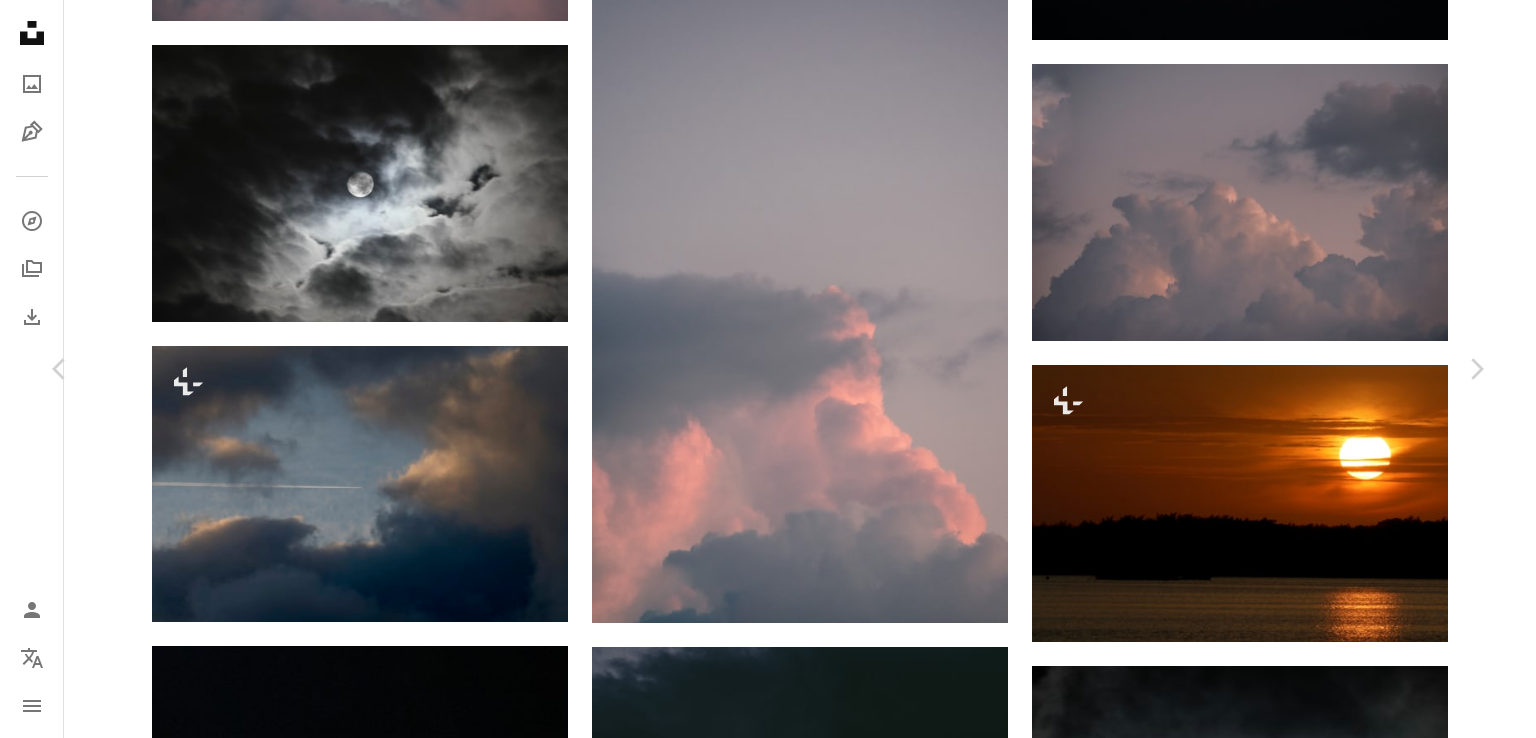 scroll, scrollTop: 4200, scrollLeft: 0, axis: vertical 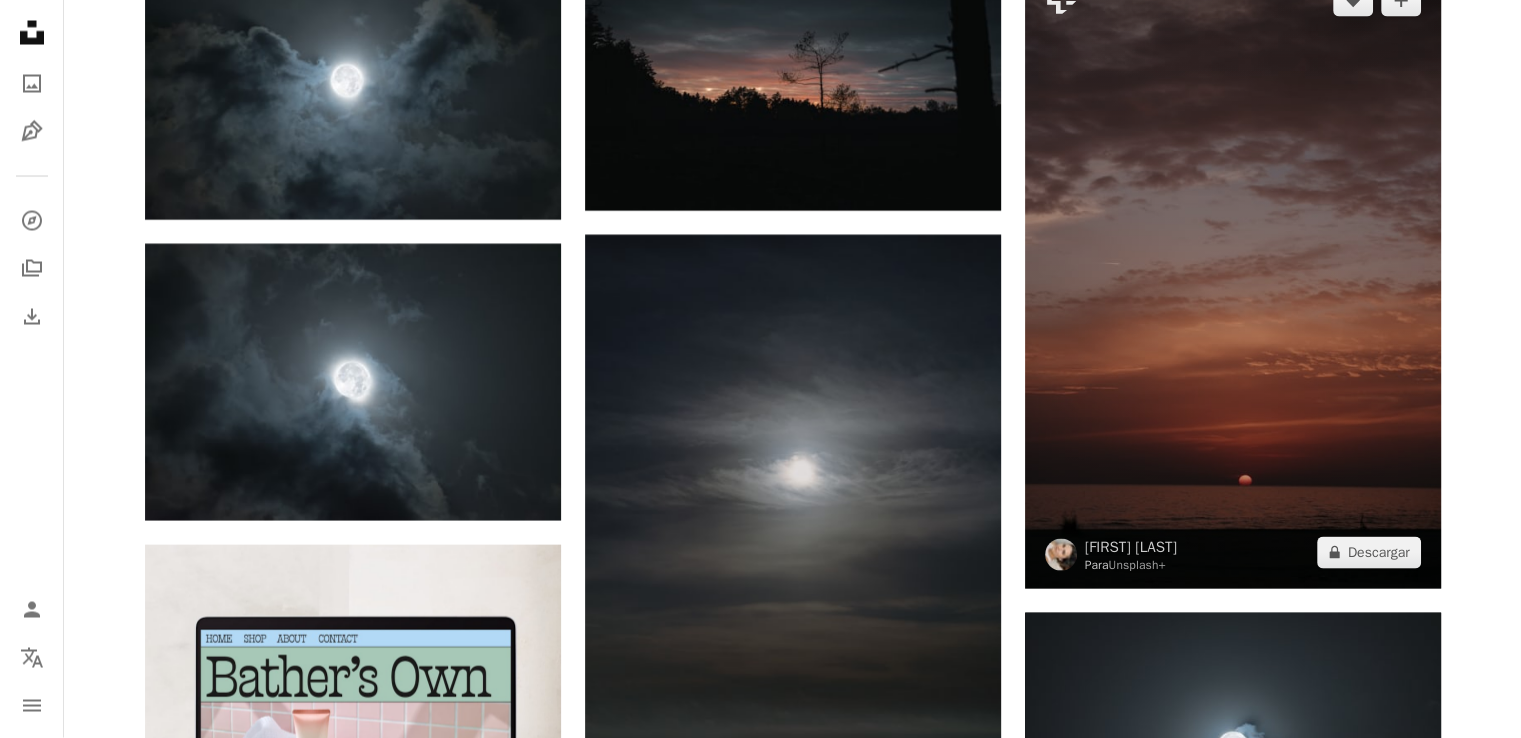 click at bounding box center (1233, 277) 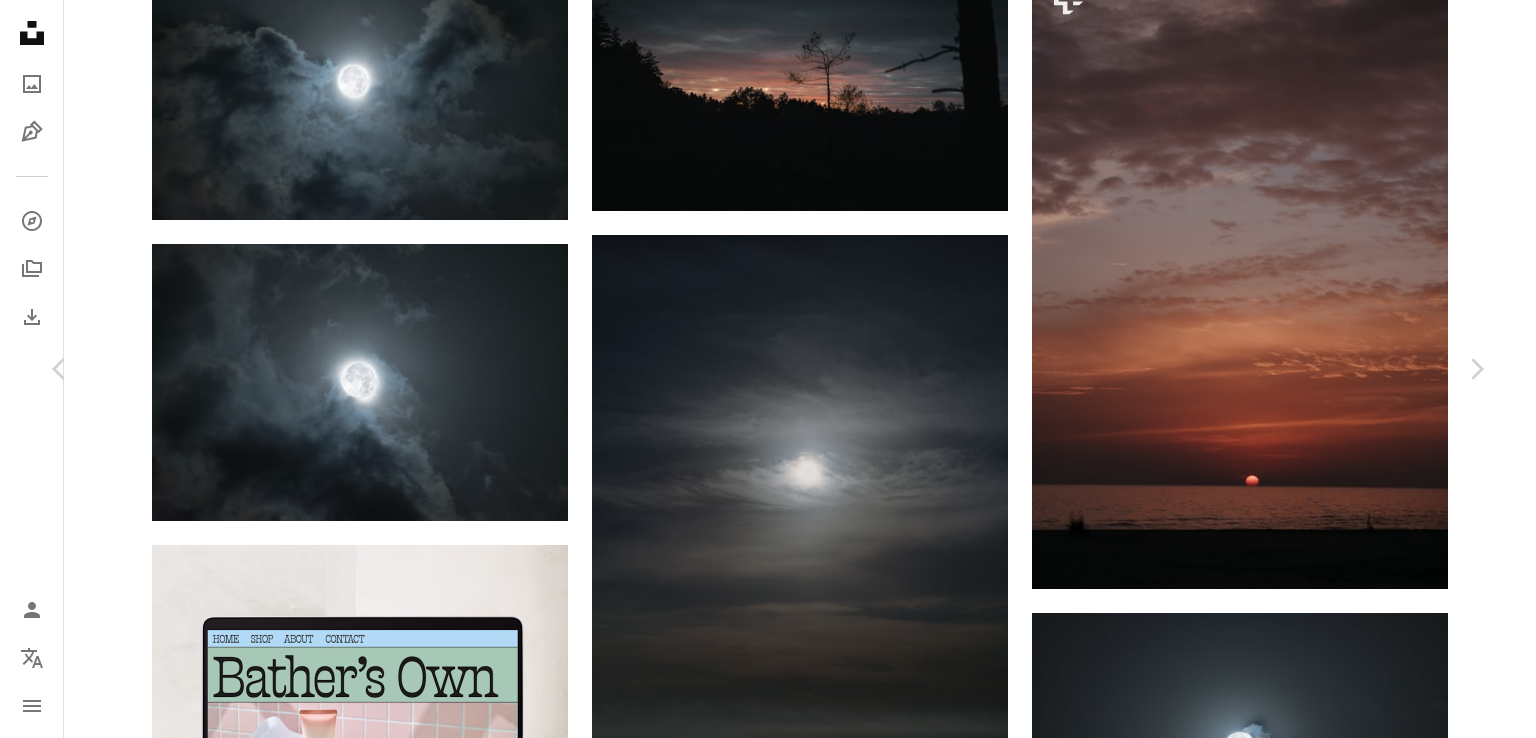 scroll, scrollTop: 4442, scrollLeft: 0, axis: vertical 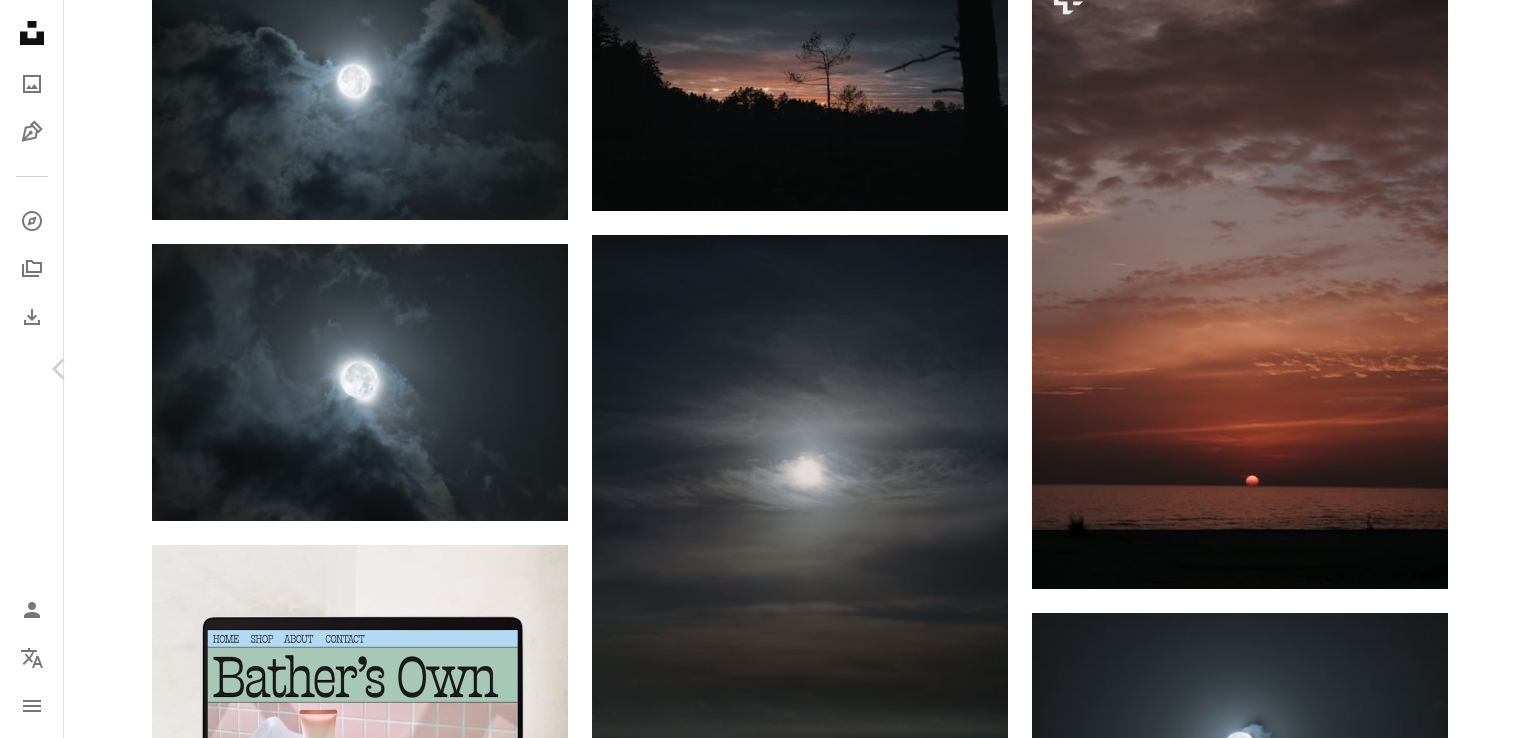 click on "Chevron right" at bounding box center [1476, 369] 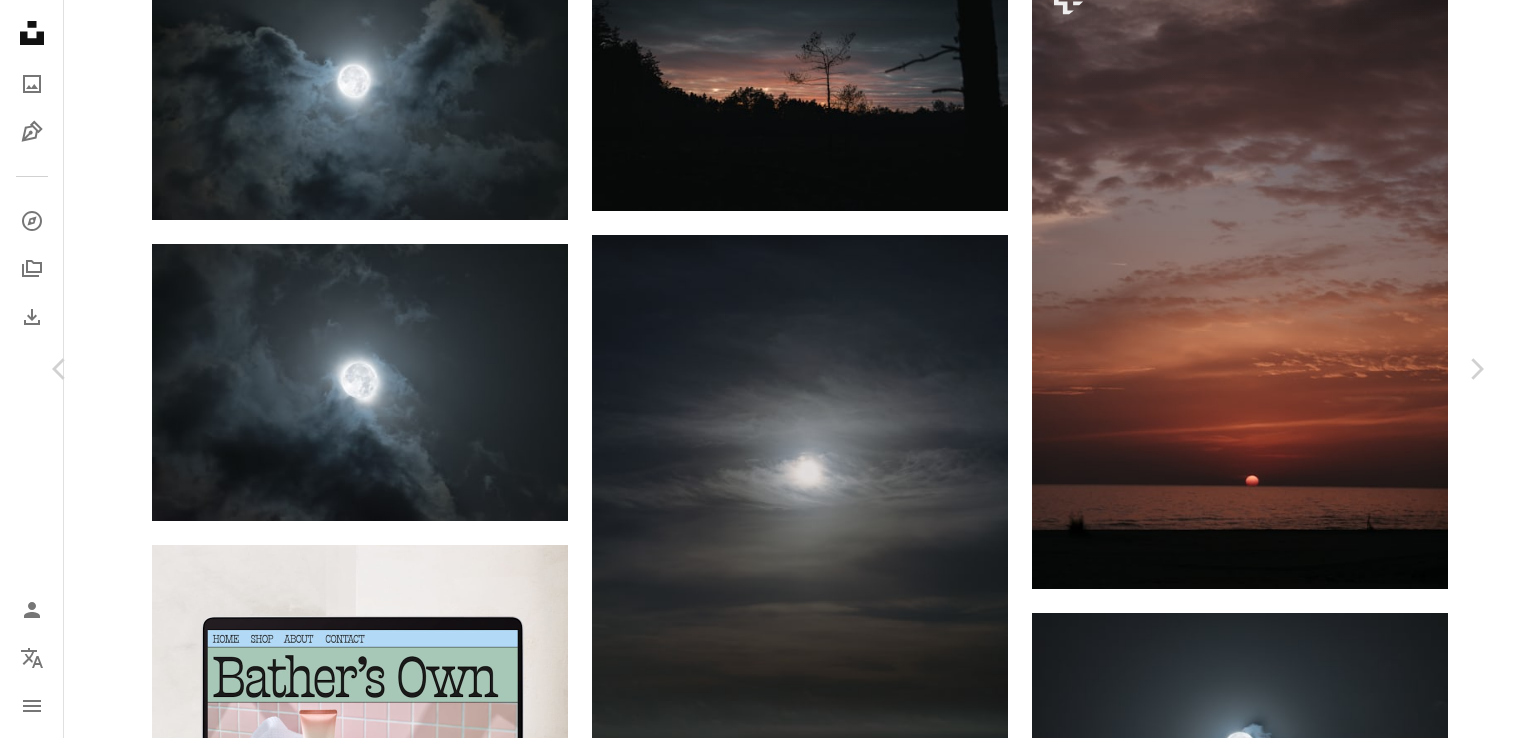 click on "An X shape Chevron left Chevron right [FIRST] [LAST] [USERNAME] A heart A plus sign Descargar gratis Chevron down Zoom in Visualizaciones 6135 Descargas 41 A forward-right arrow Compartir Info icon Información More Actions A map marker [CITY], [COUNTRY] Calendar outlined Publicado el  13 de abril de 2025 Camera NIKON CORPORATION, NIKON D7500 Safety Uso gratuito bajo la  Licencia Unsplash luna Cielo nocturno luna llena nublado eclipse Eclipse lunar Noche nublada por encima de las nubes lunar Luna Luna brillante Noche Irán al aire libre astronomía [CITY] provincia de razavi khorasan Imágenes de Creative Commons Explora imágenes premium relacionadas en iStock  |  Ahorra un 20 % con el código UNSPLASH20 Imágenes relacionadas A heart A plus sign [FIRST] [LAST] Arrow pointing down A heart A plus sign [FIRST] [LAST] Arrow pointing down Plus sign for Unsplash+ A heart A plus sign Joshua Earle Para  Unsplash+ A lock Descargar A heart A plus sign [FIRST] [LAST] Arrow pointing down" at bounding box center (768, 3880) 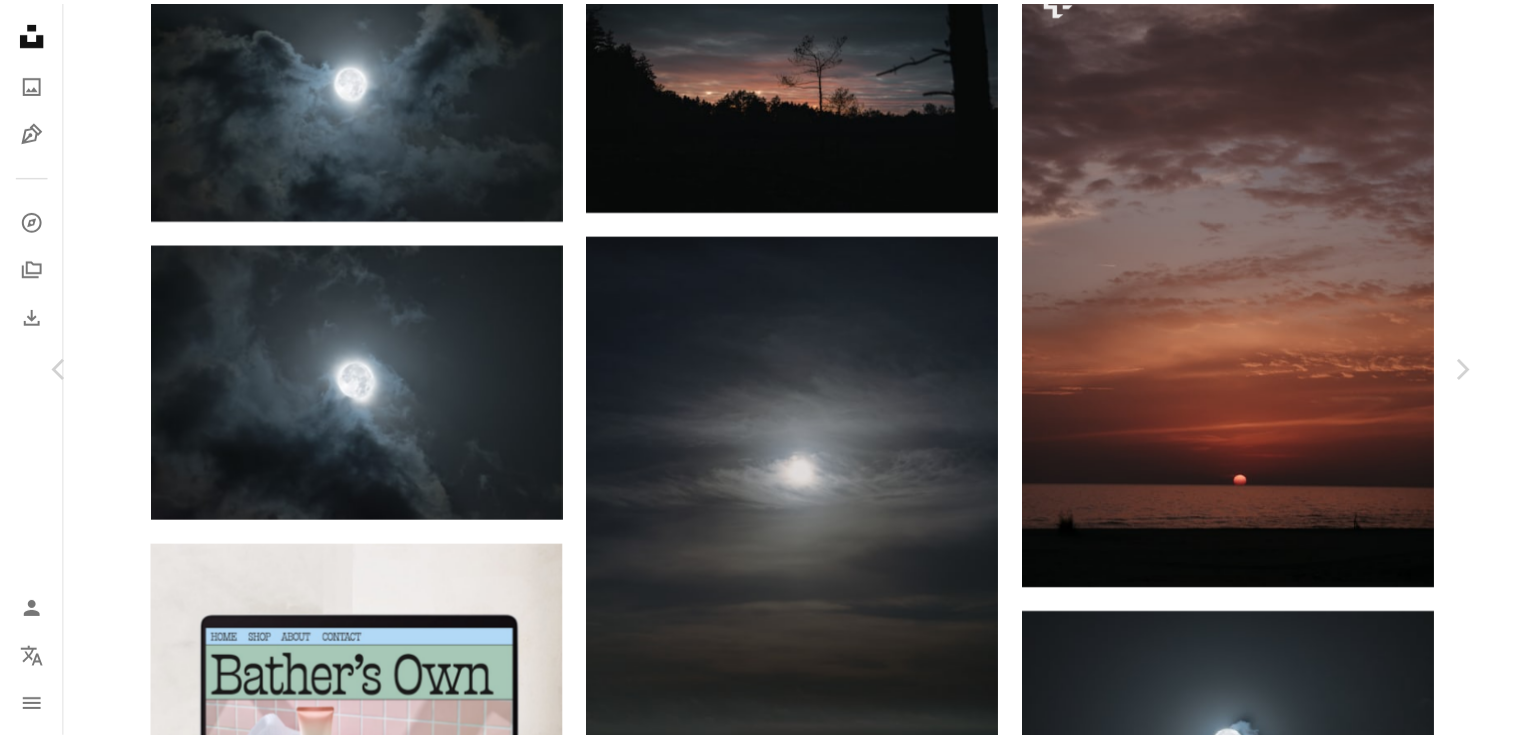 scroll, scrollTop: 0, scrollLeft: 0, axis: both 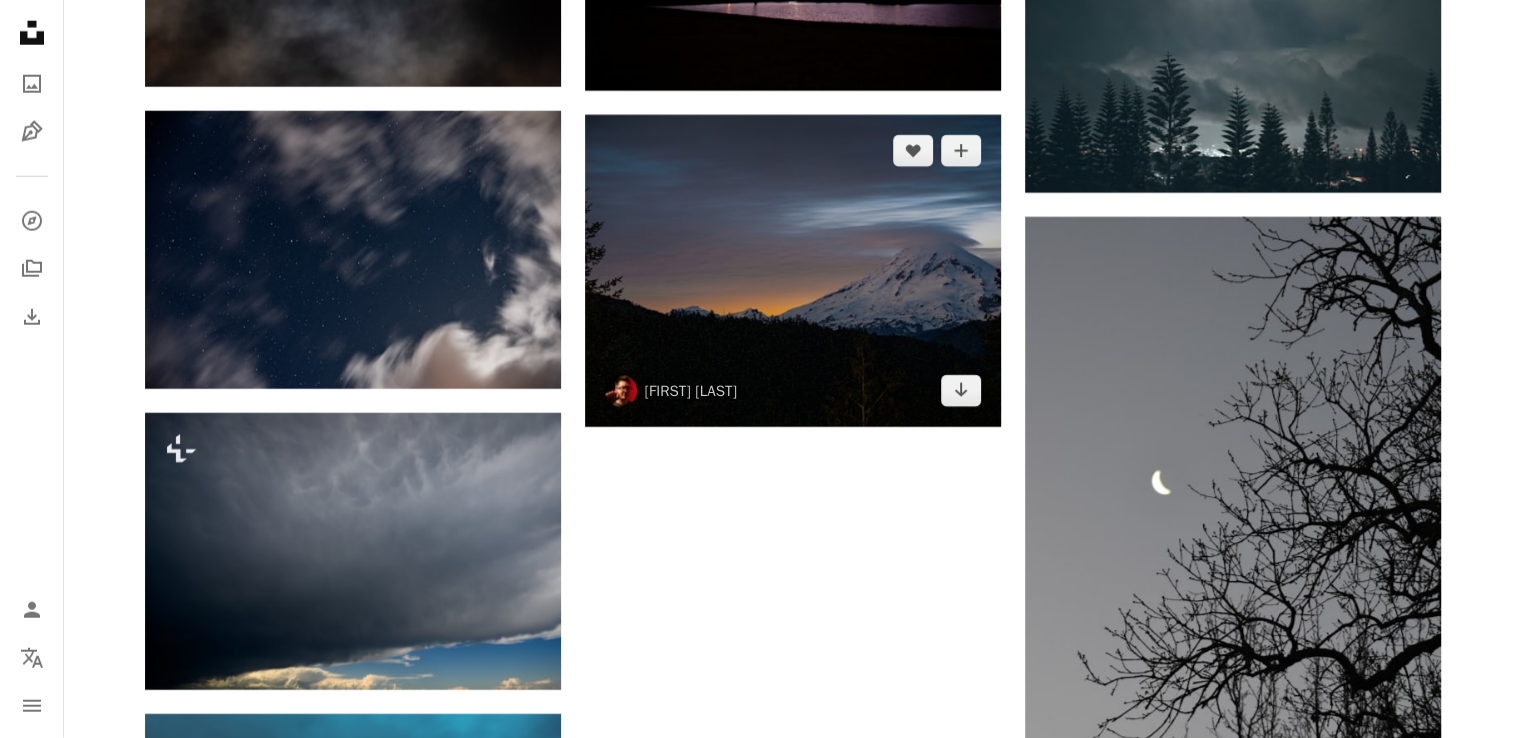 click at bounding box center [793, 271] 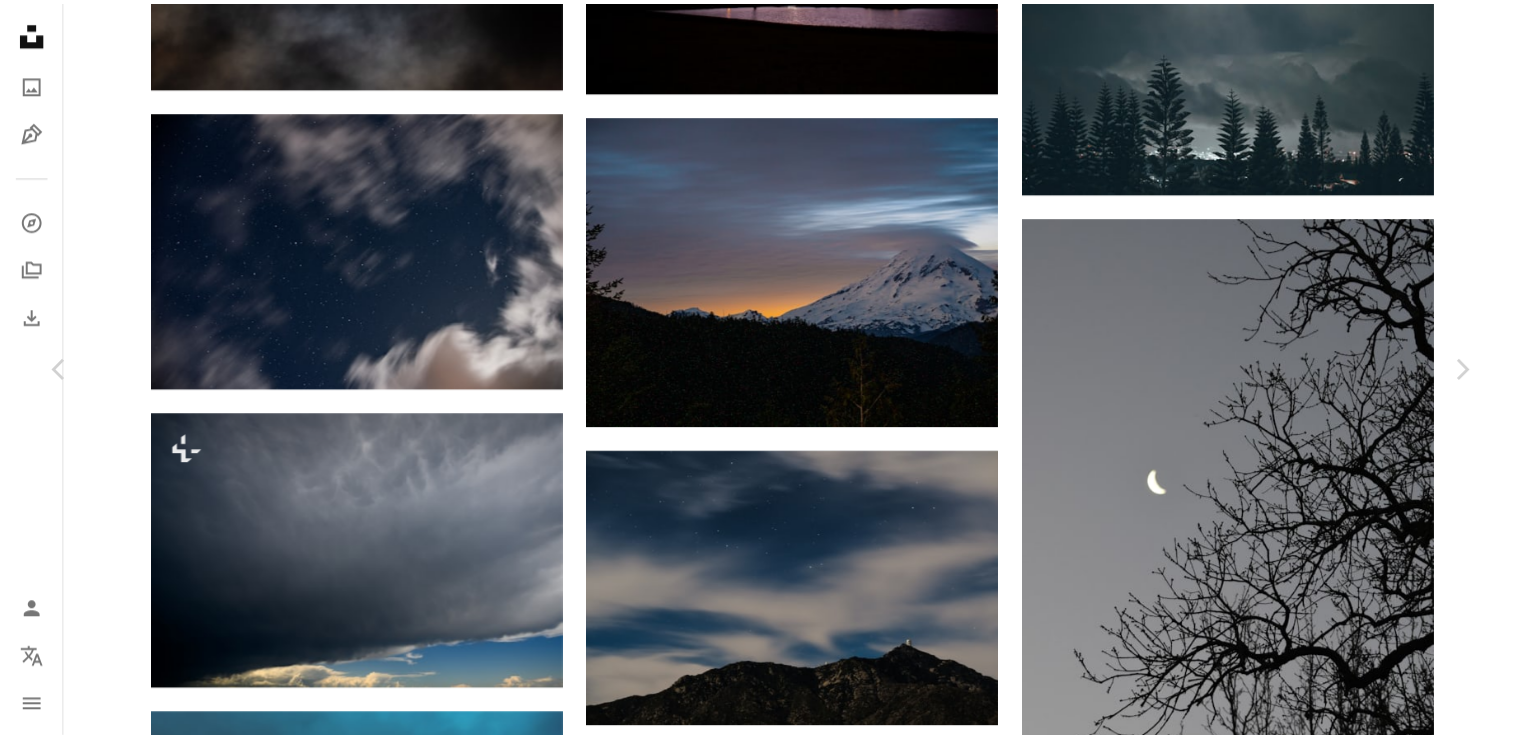 scroll, scrollTop: 5400, scrollLeft: 0, axis: vertical 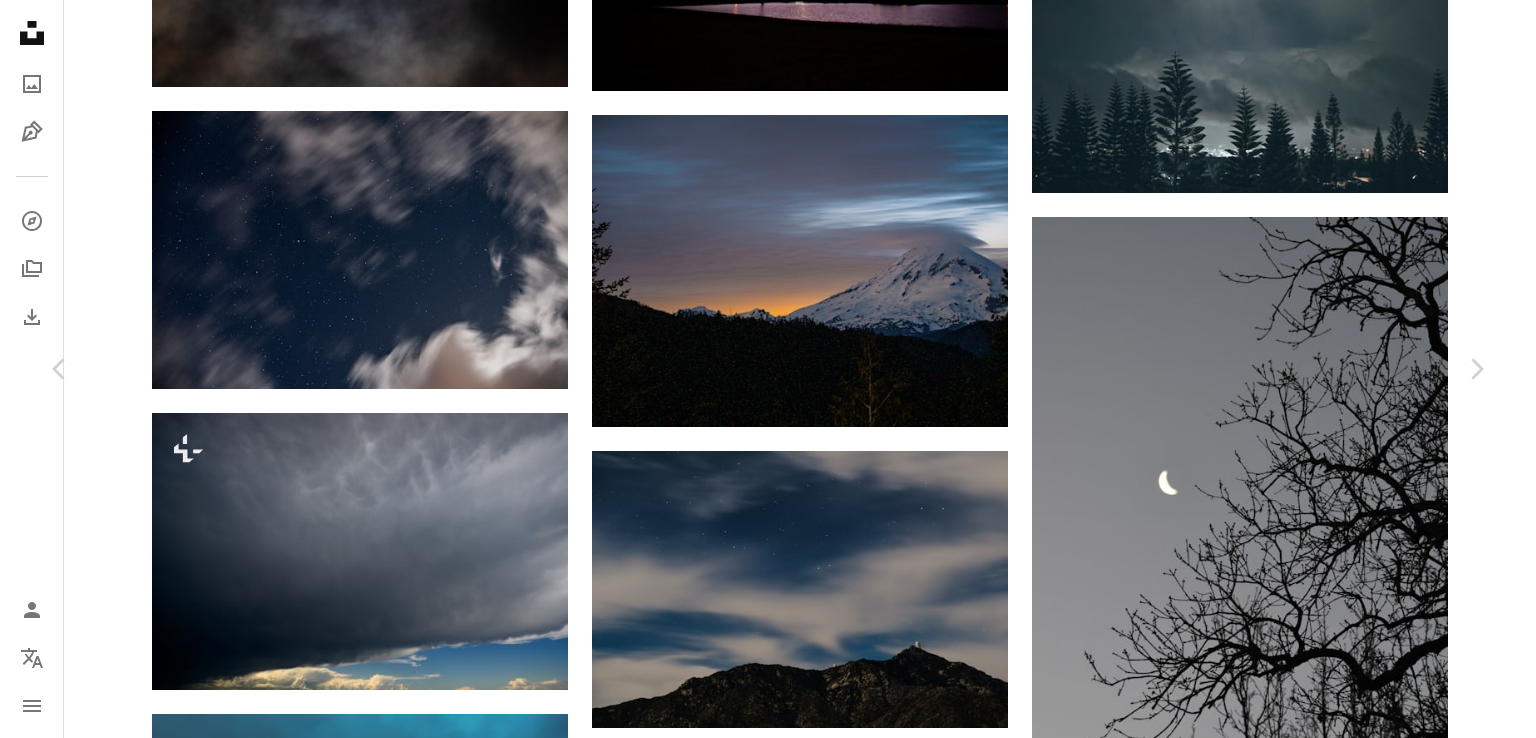 click on "[FIRST] [LAST], [STATE], [COUNTRY]" at bounding box center (768, 6064) 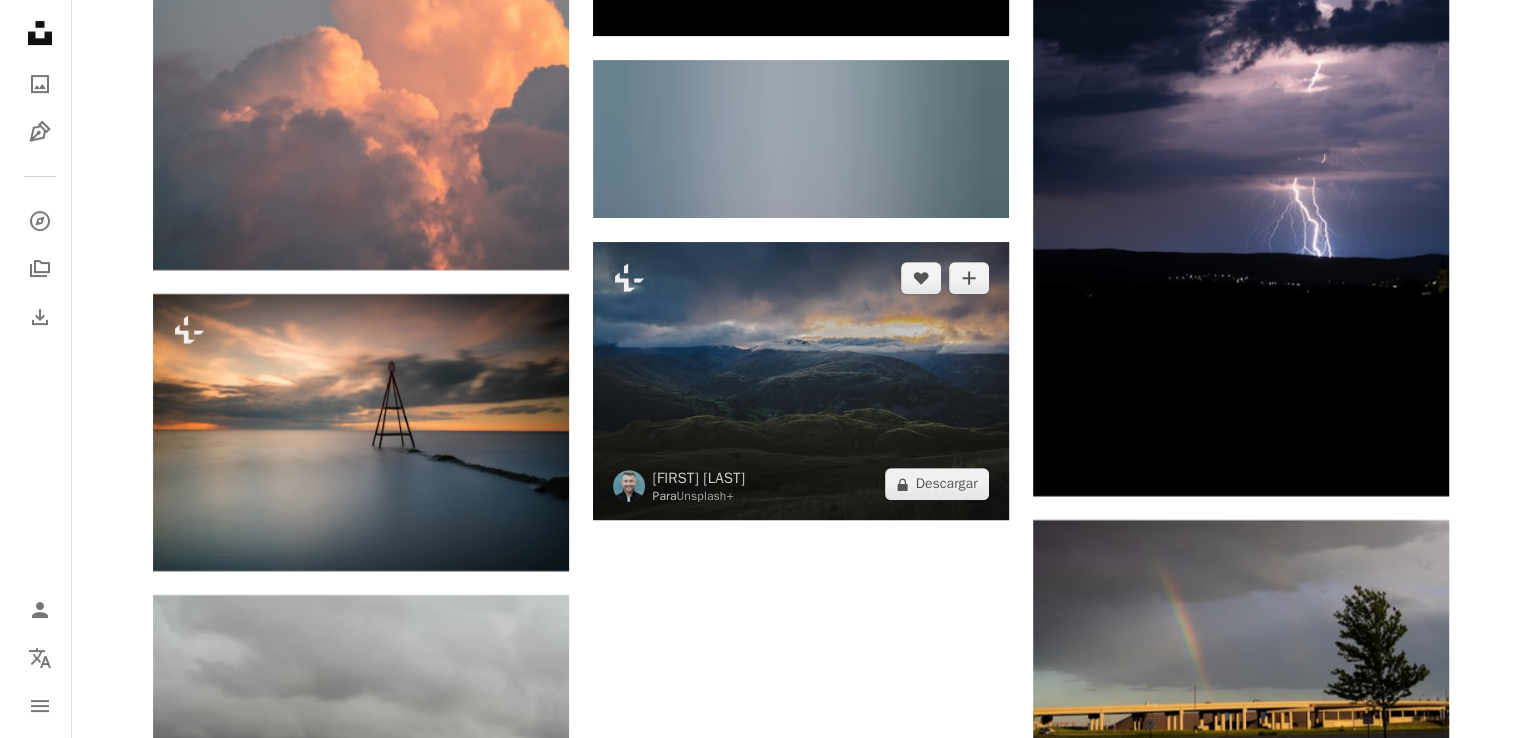 scroll, scrollTop: 8300, scrollLeft: 0, axis: vertical 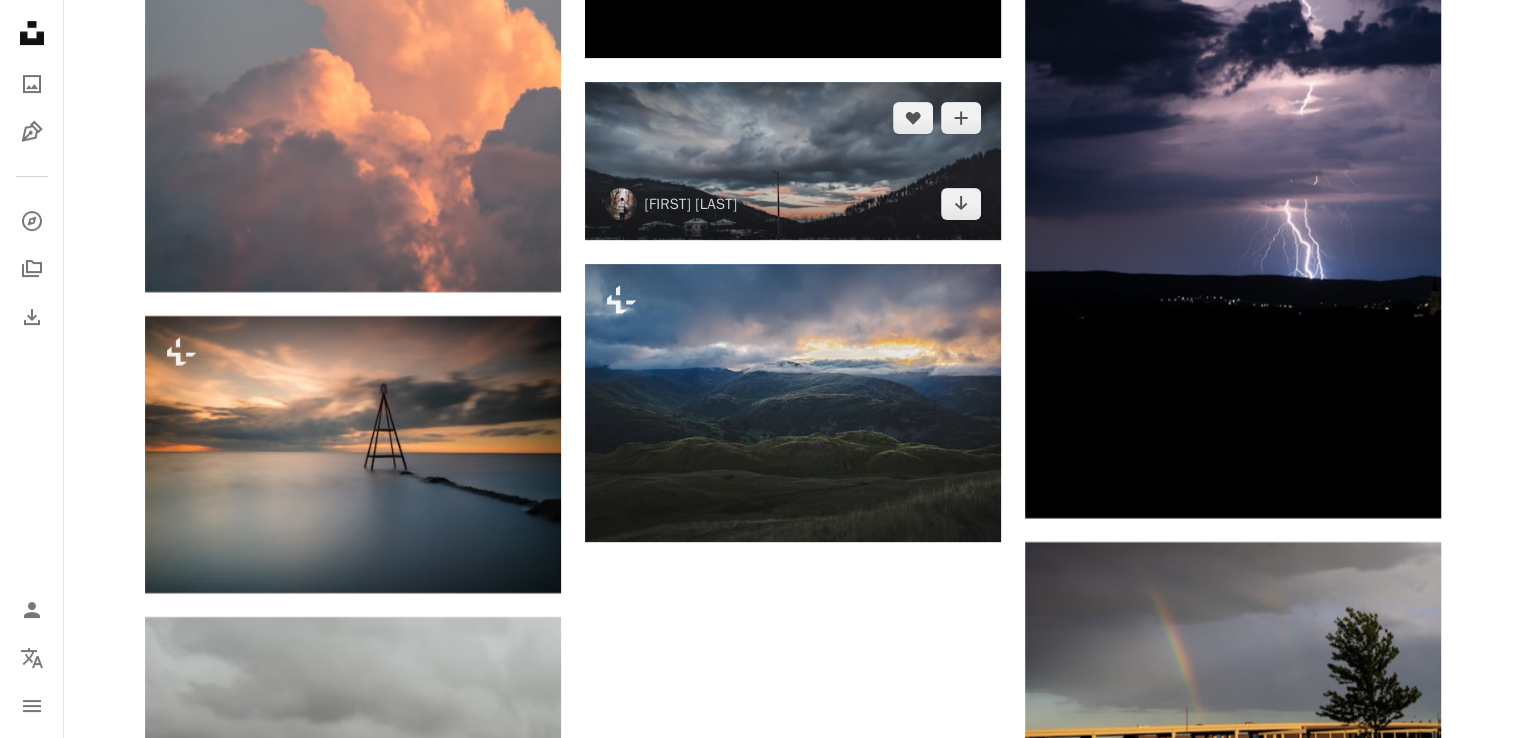 click at bounding box center [793, 161] 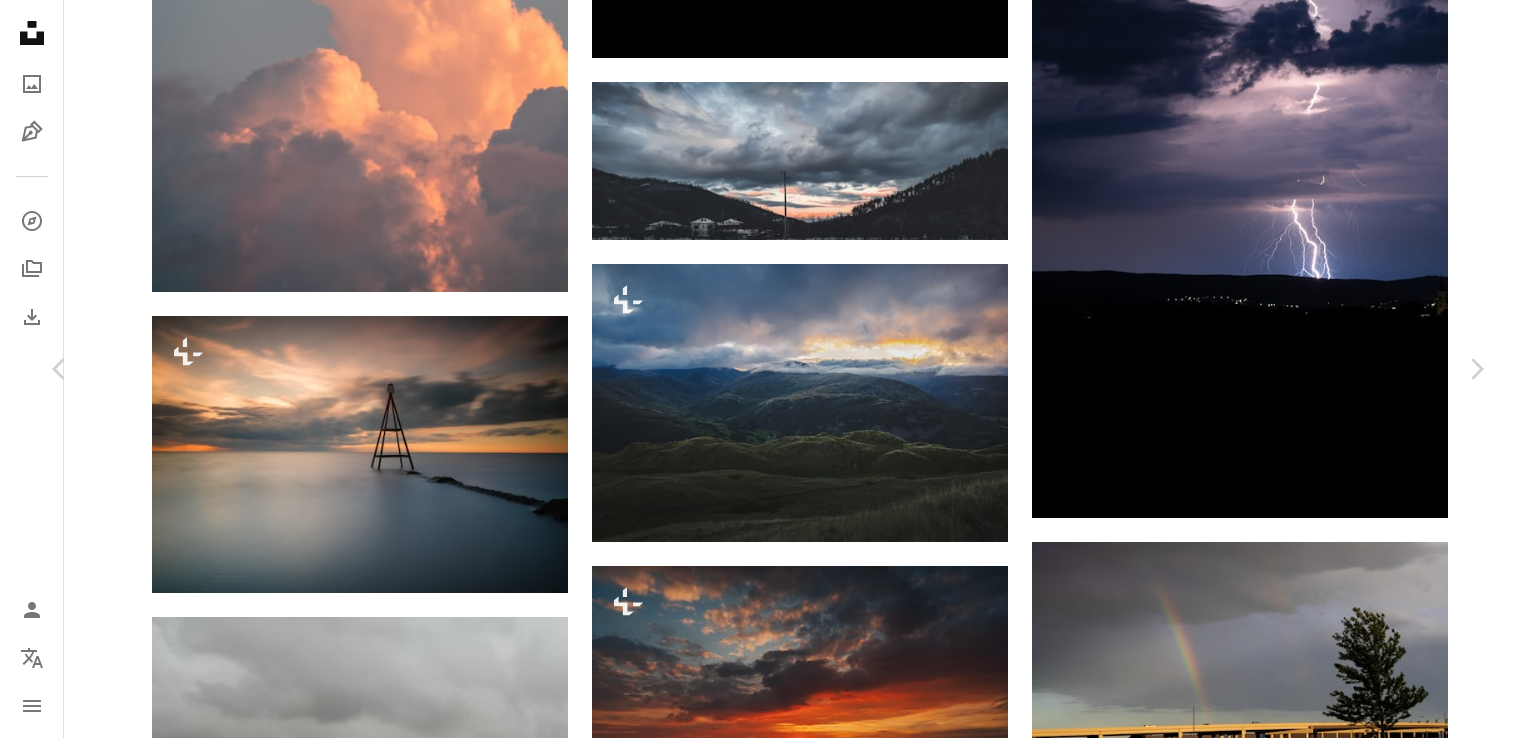 scroll, scrollTop: 2700, scrollLeft: 0, axis: vertical 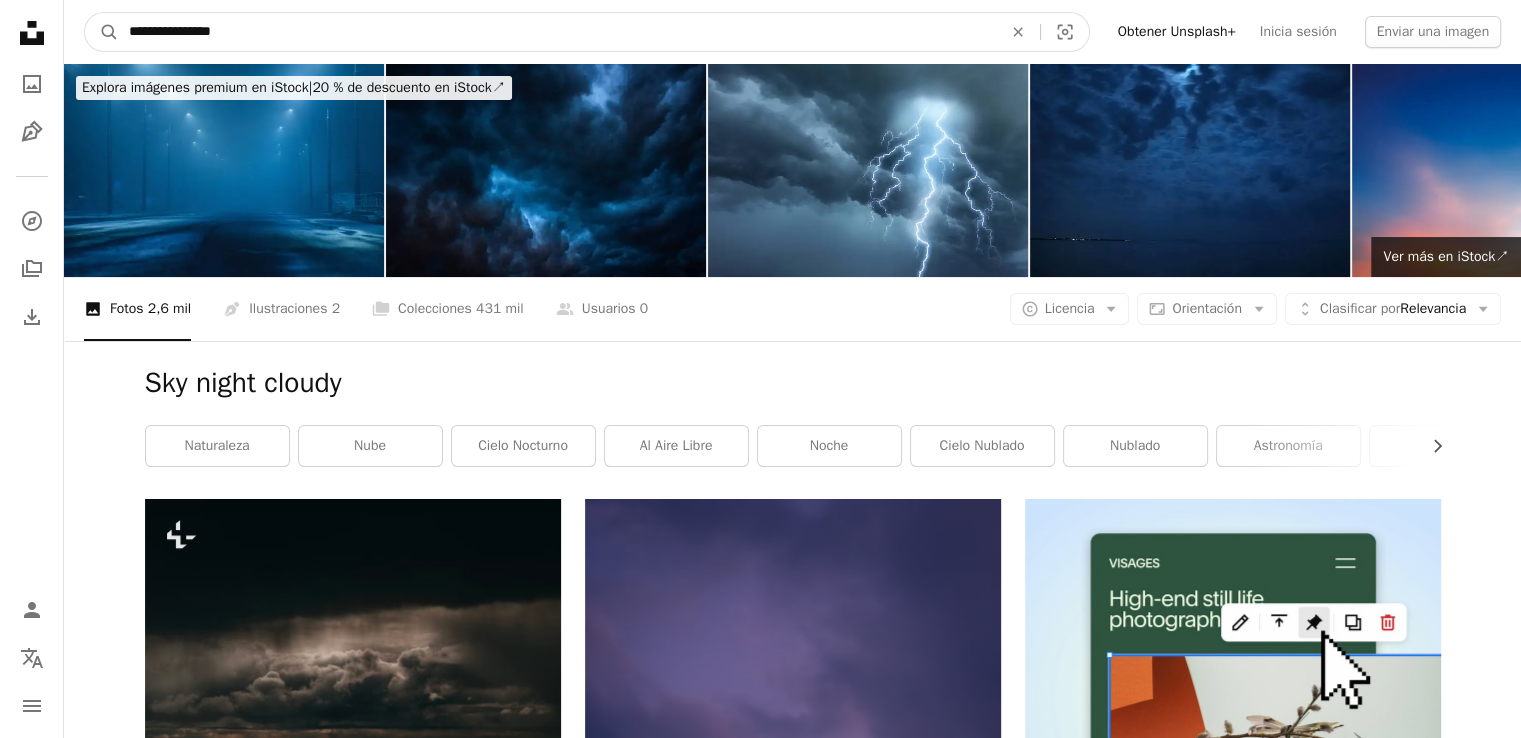 drag, startPoint x: 292, startPoint y: 45, endPoint x: 60, endPoint y: 21, distance: 233.23808 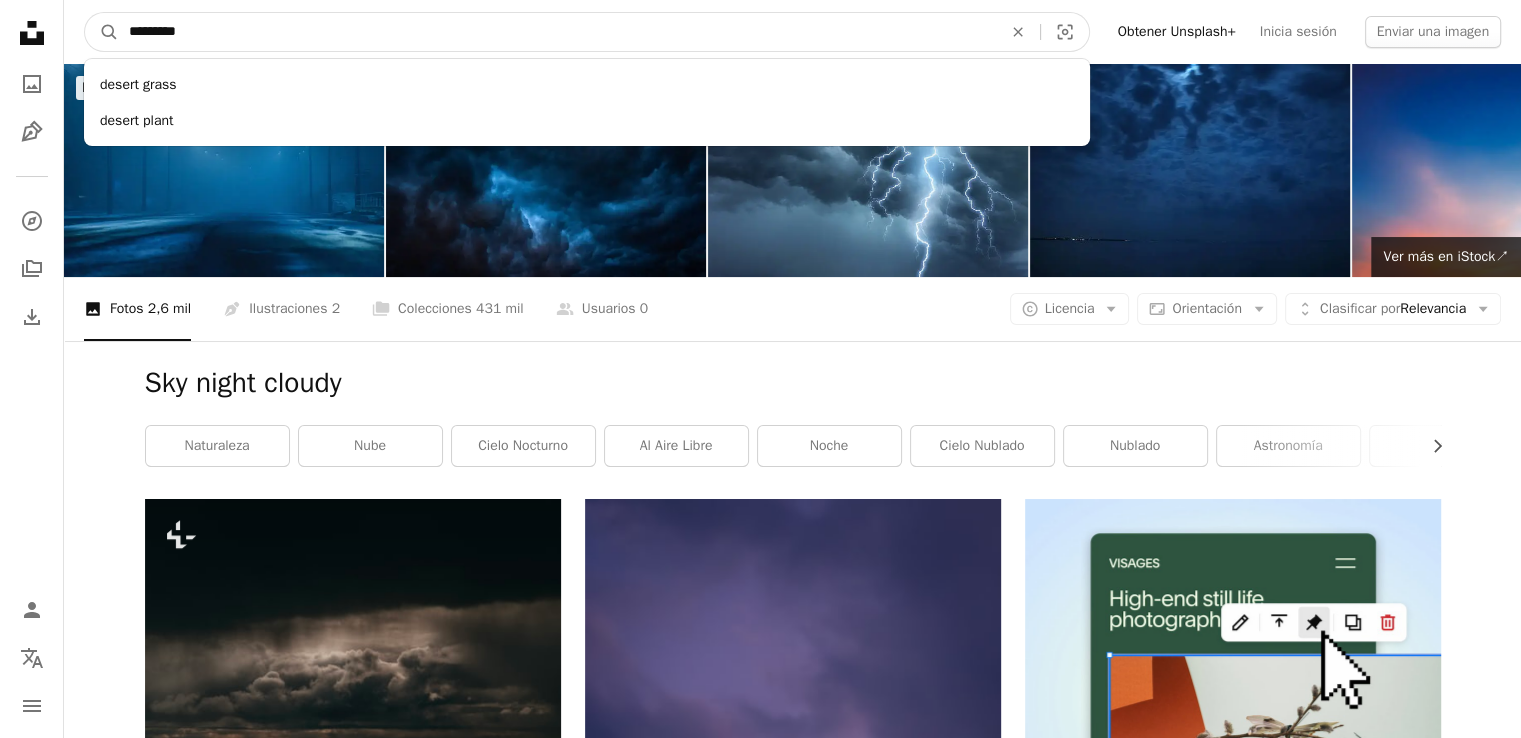 type on "**********" 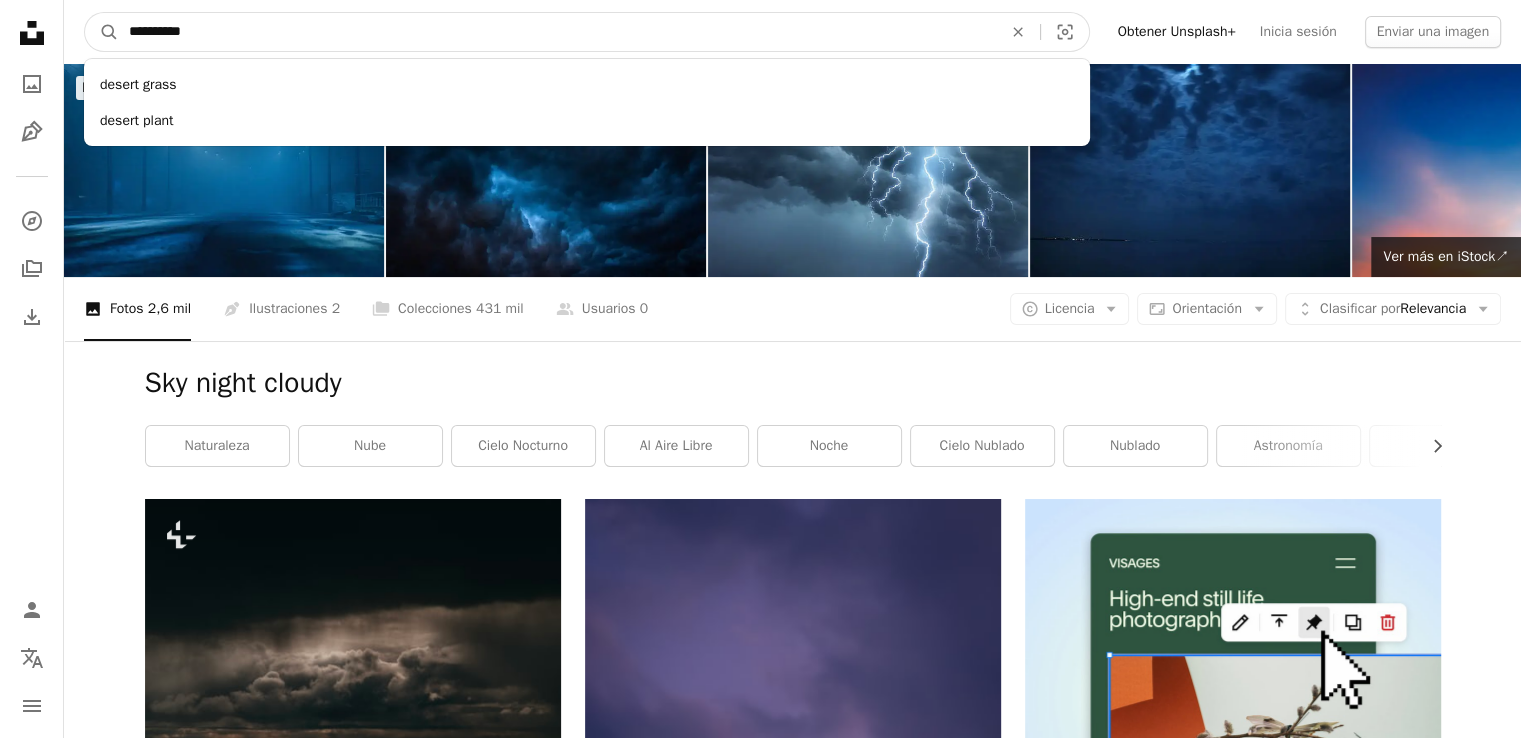 click on "A magnifying glass" at bounding box center (102, 32) 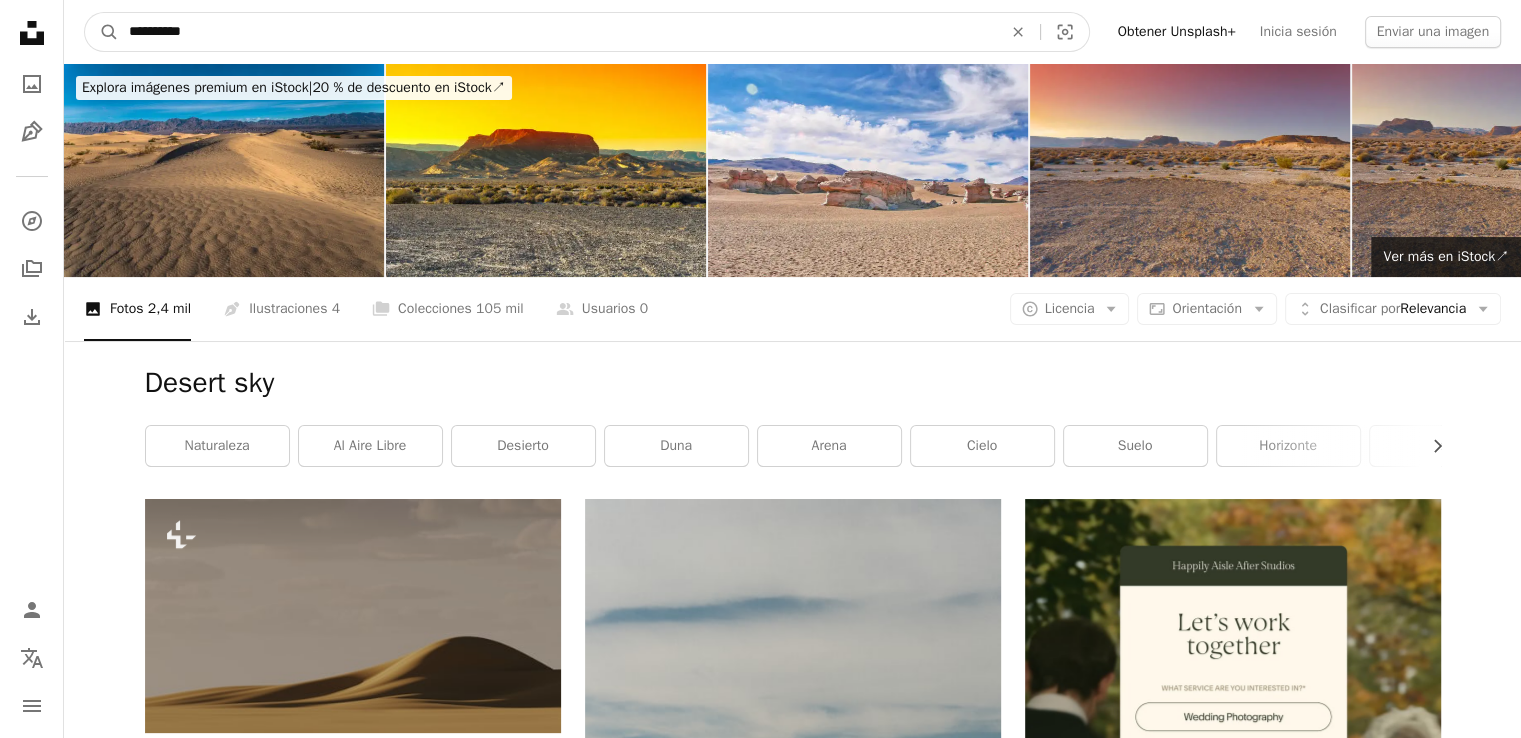 click on "**********" at bounding box center [557, 32] 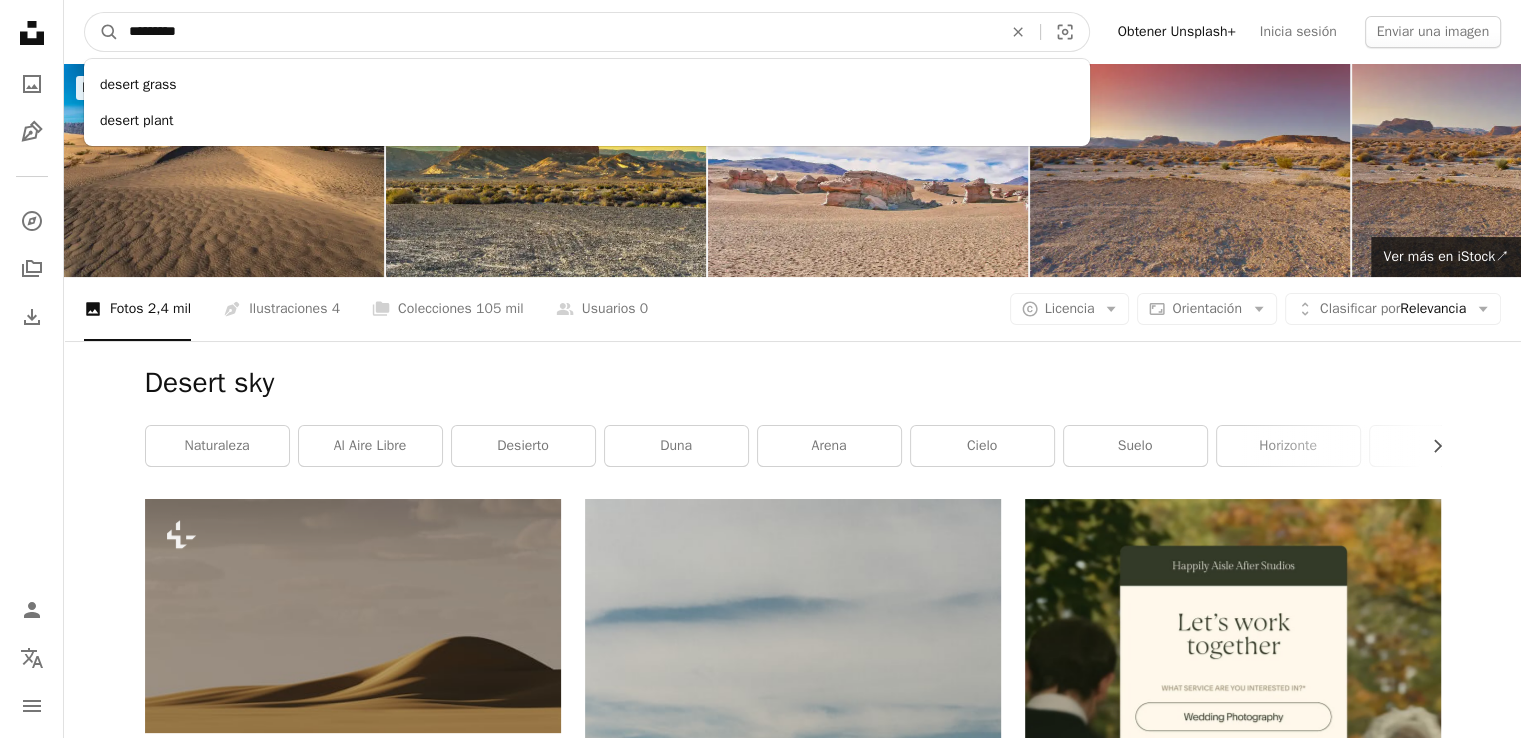 type on "**********" 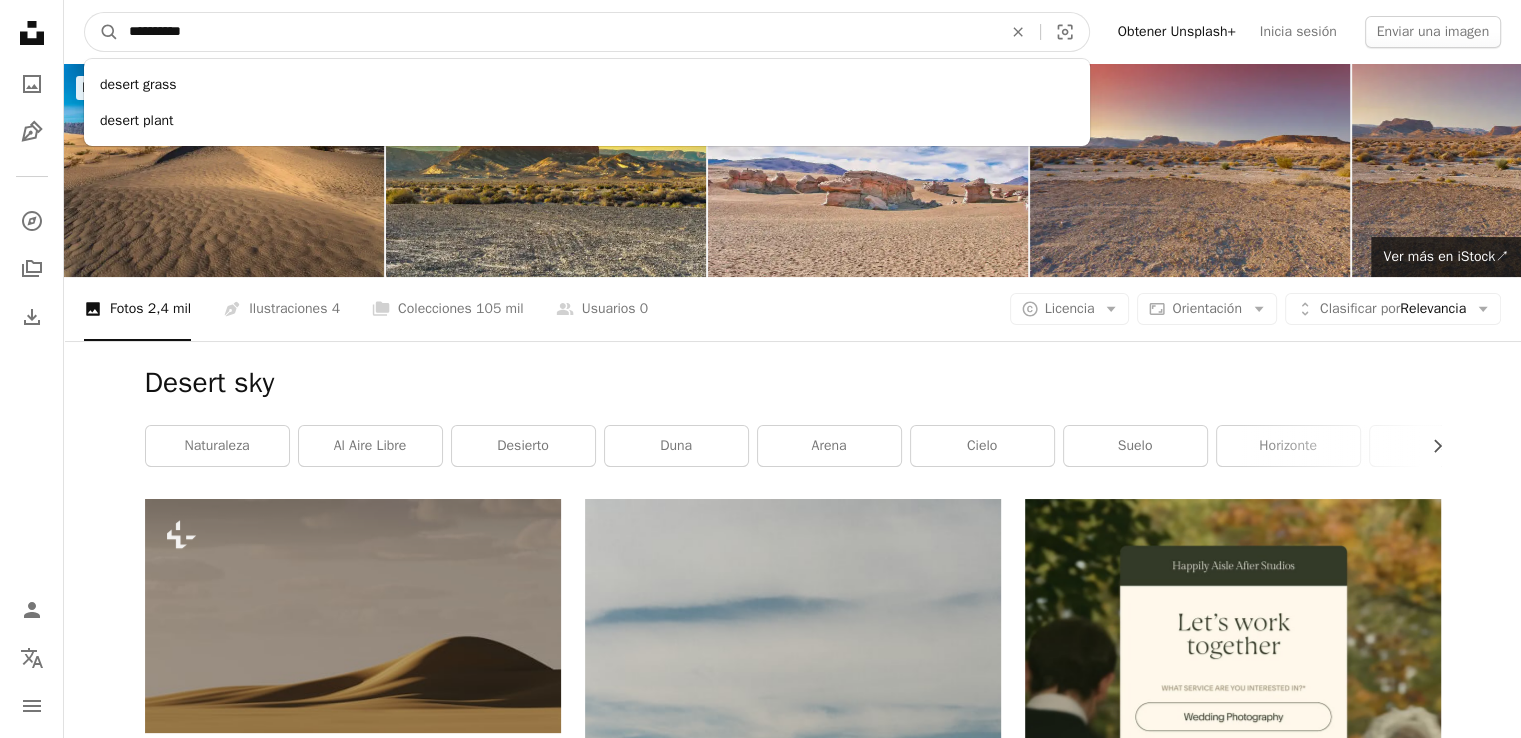 click on "A magnifying glass" at bounding box center (102, 32) 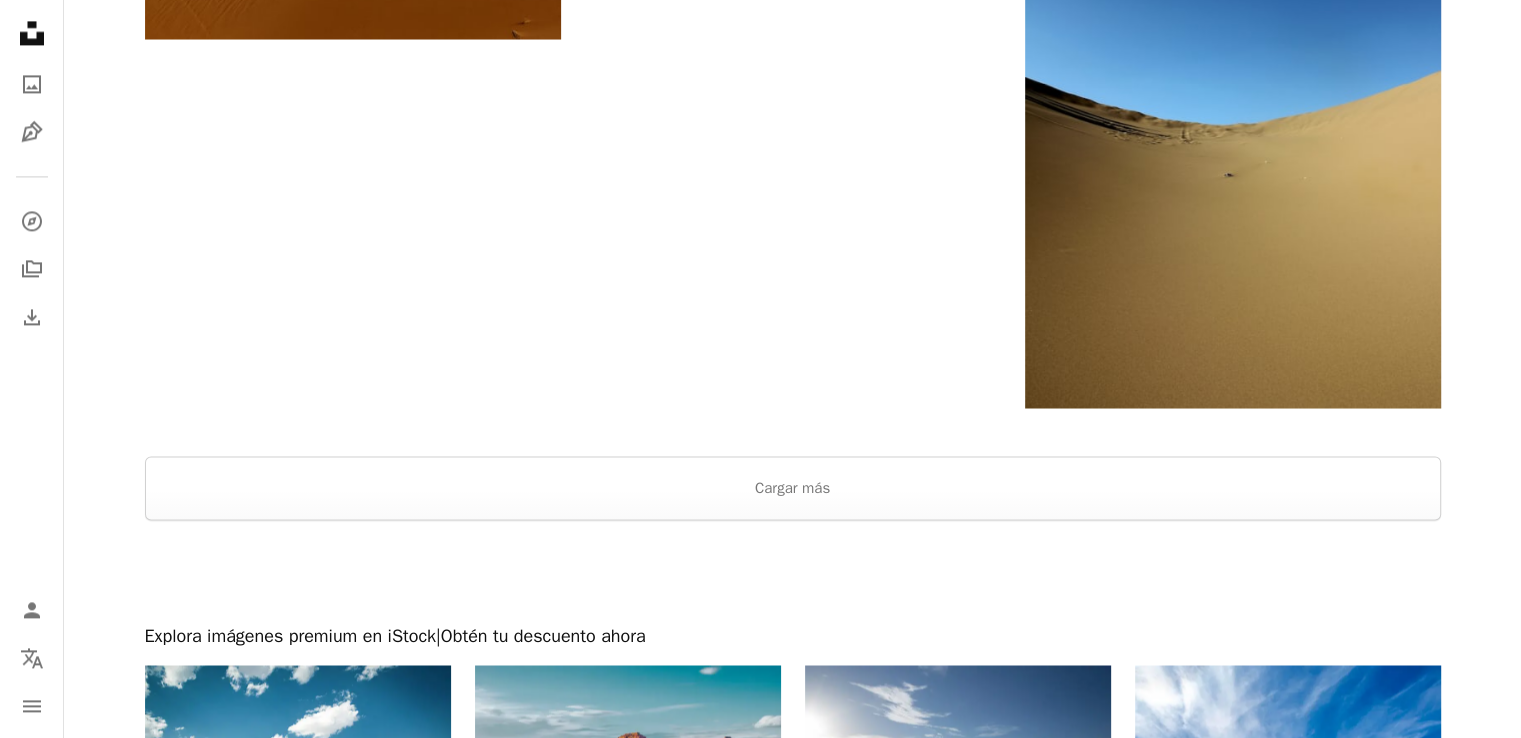 scroll, scrollTop: 3100, scrollLeft: 0, axis: vertical 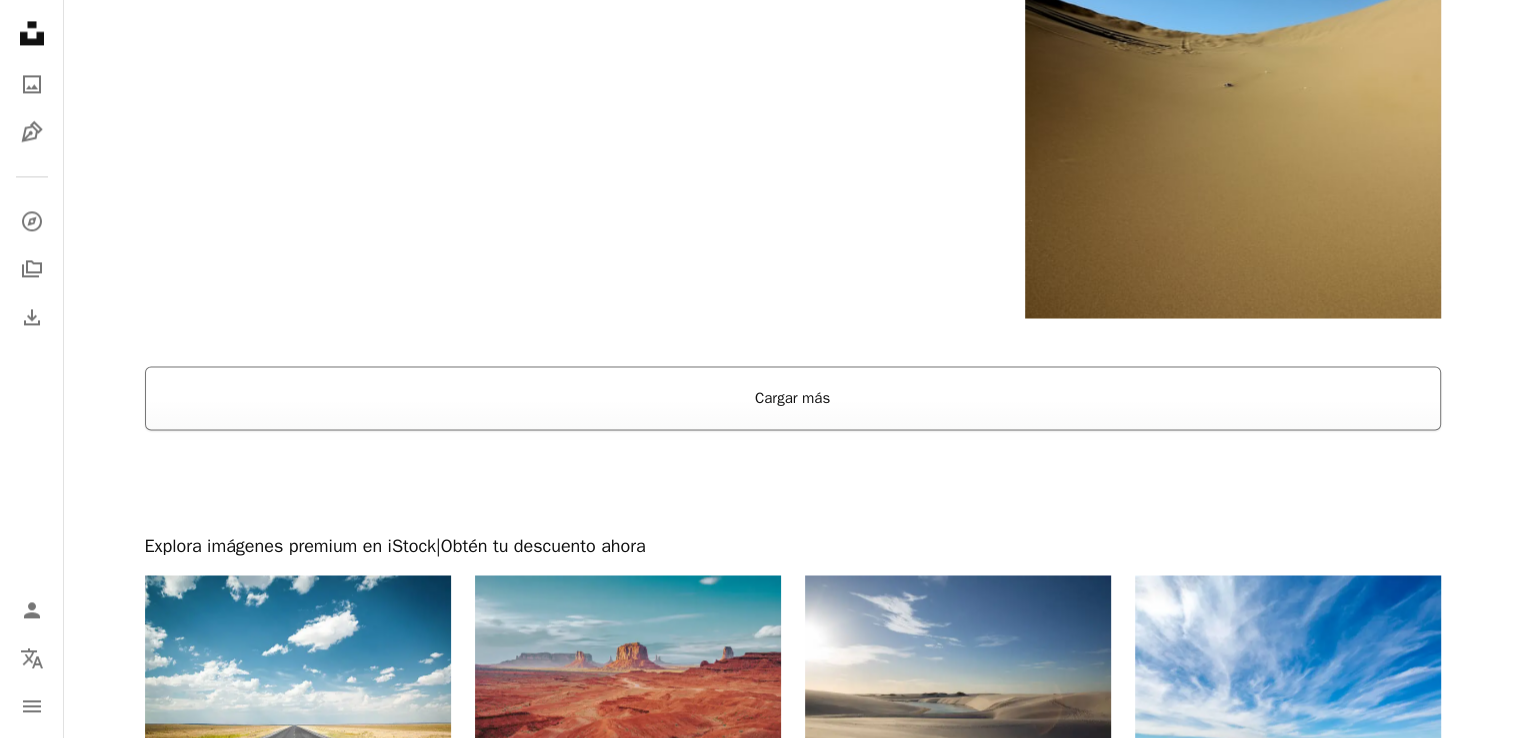 click on "Cargar más" at bounding box center [793, 398] 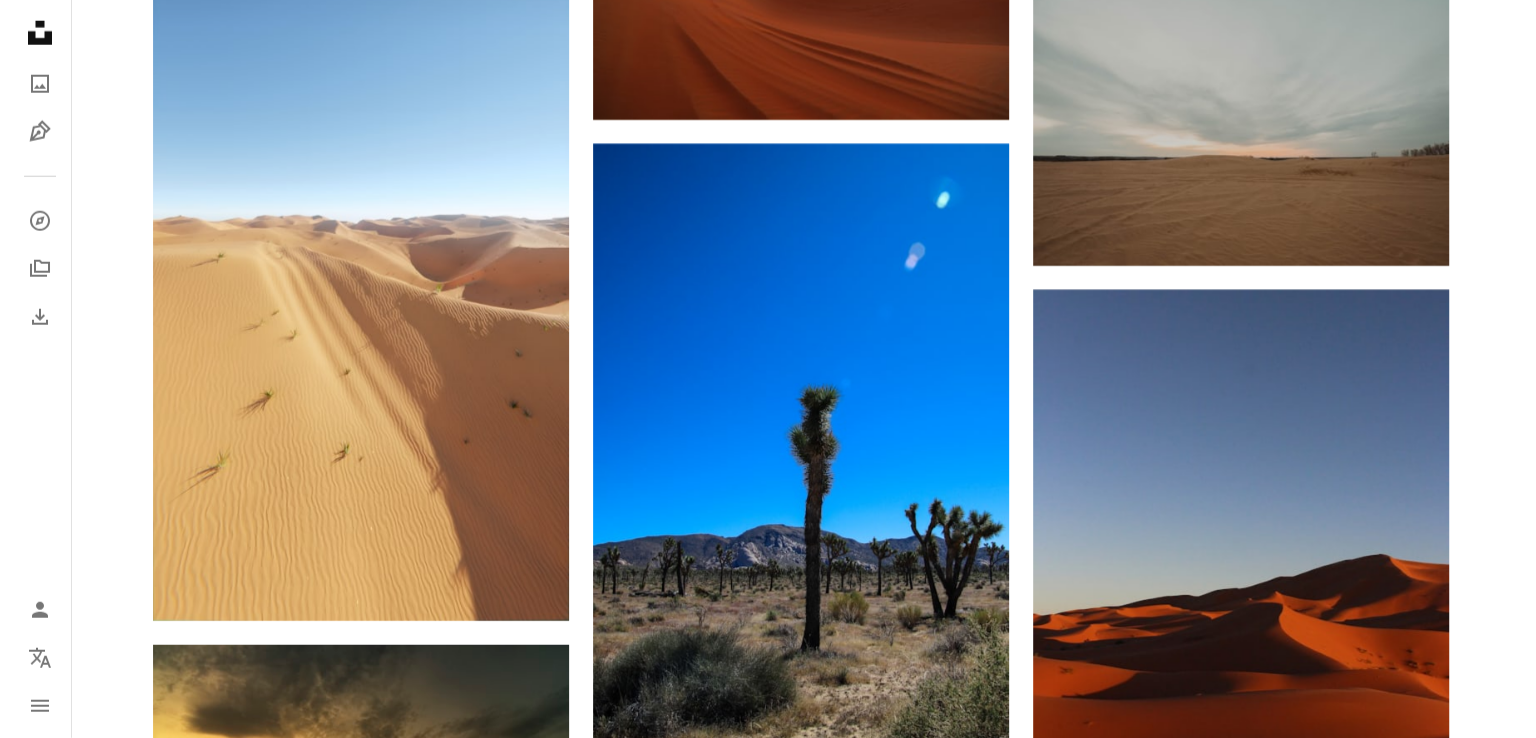 scroll, scrollTop: 5500, scrollLeft: 0, axis: vertical 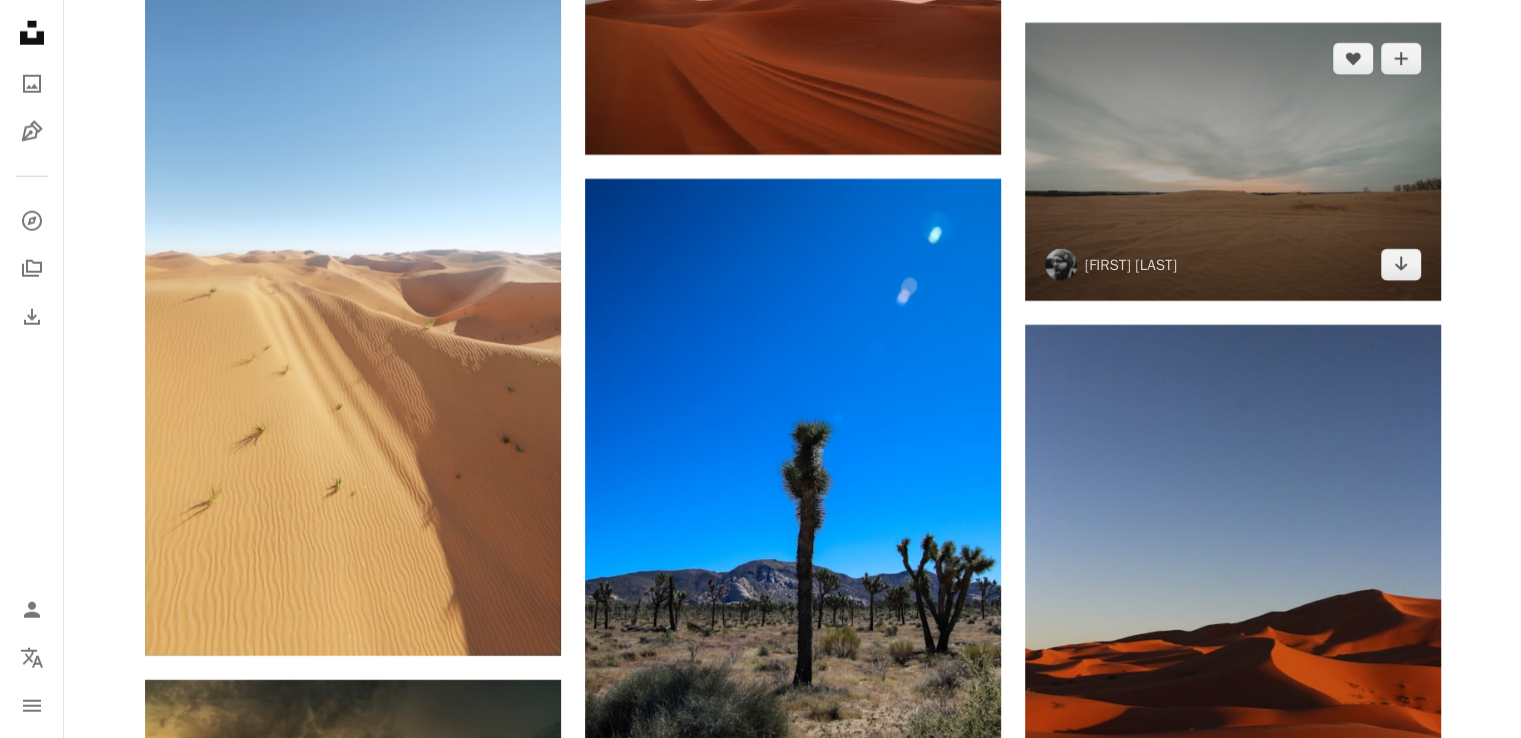 click at bounding box center (1233, 162) 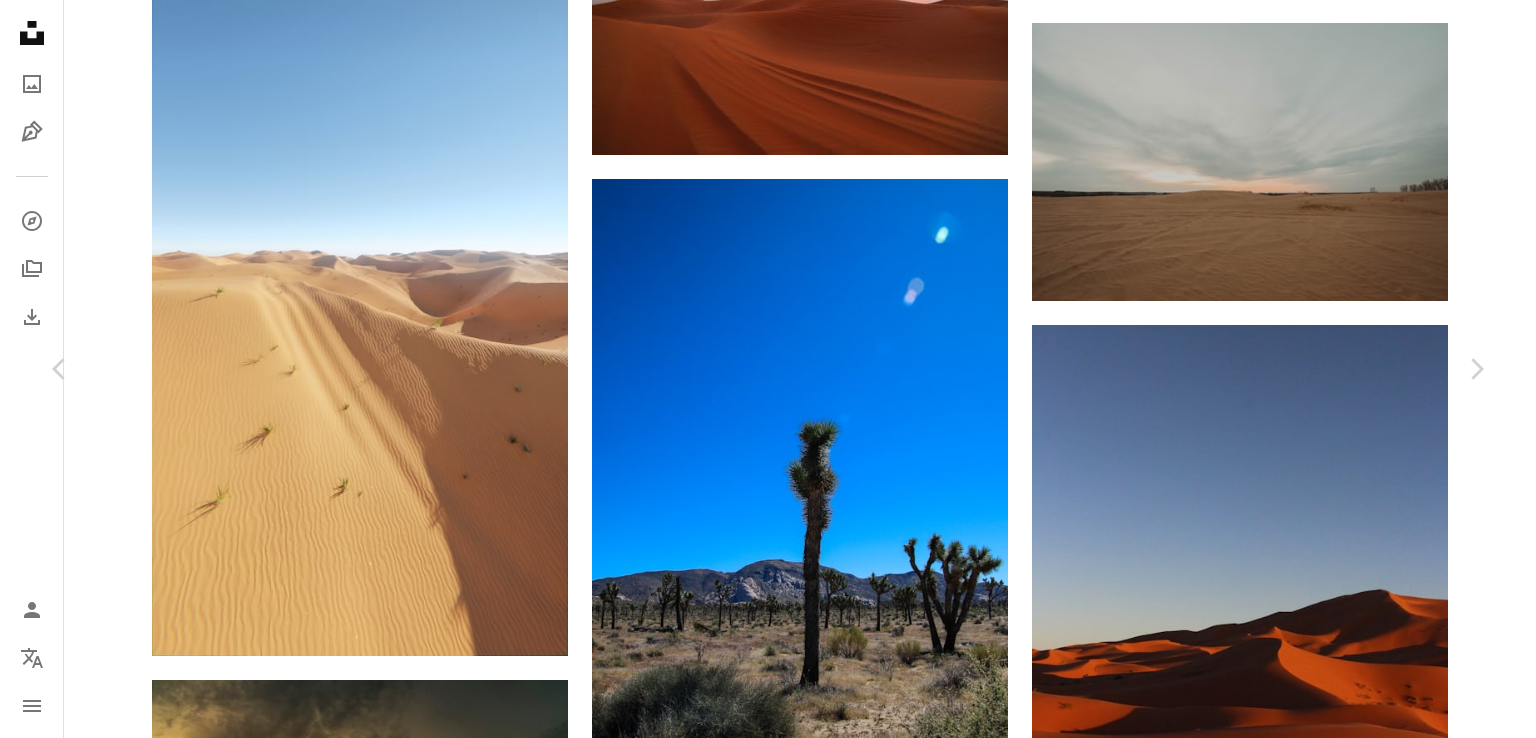 scroll, scrollTop: 11584, scrollLeft: 0, axis: vertical 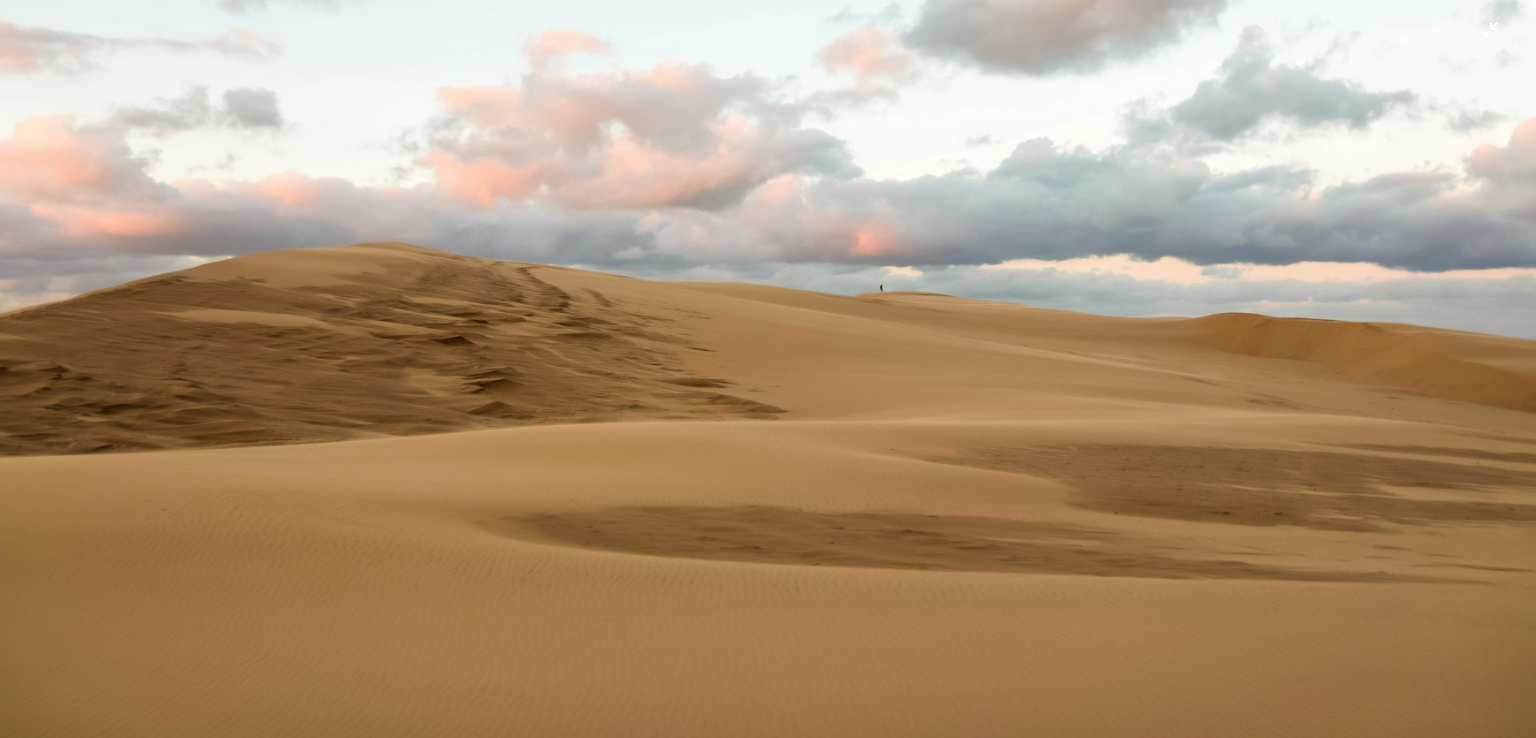 click at bounding box center (768, 247) 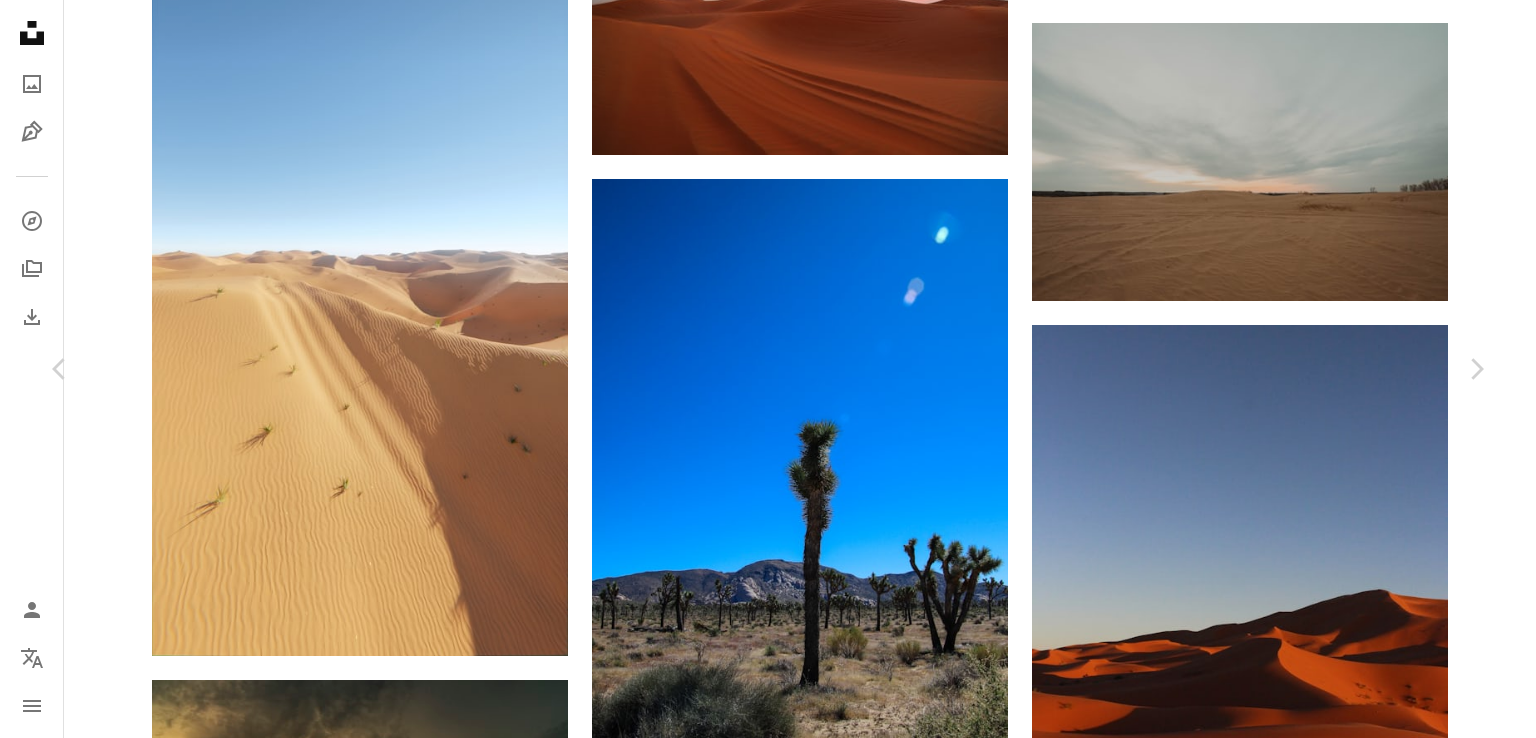 scroll, scrollTop: 2200, scrollLeft: 0, axis: vertical 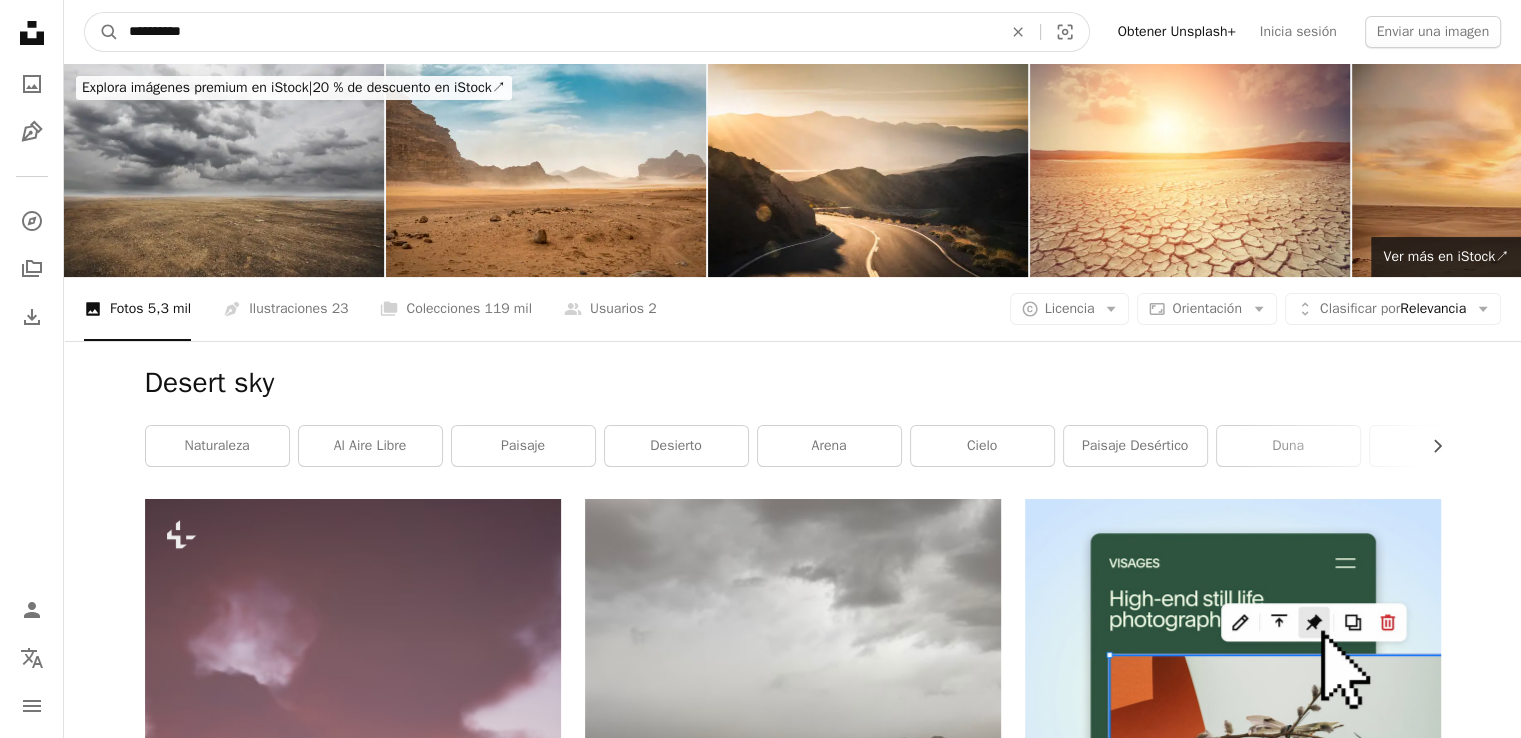 click on "**********" at bounding box center [557, 32] 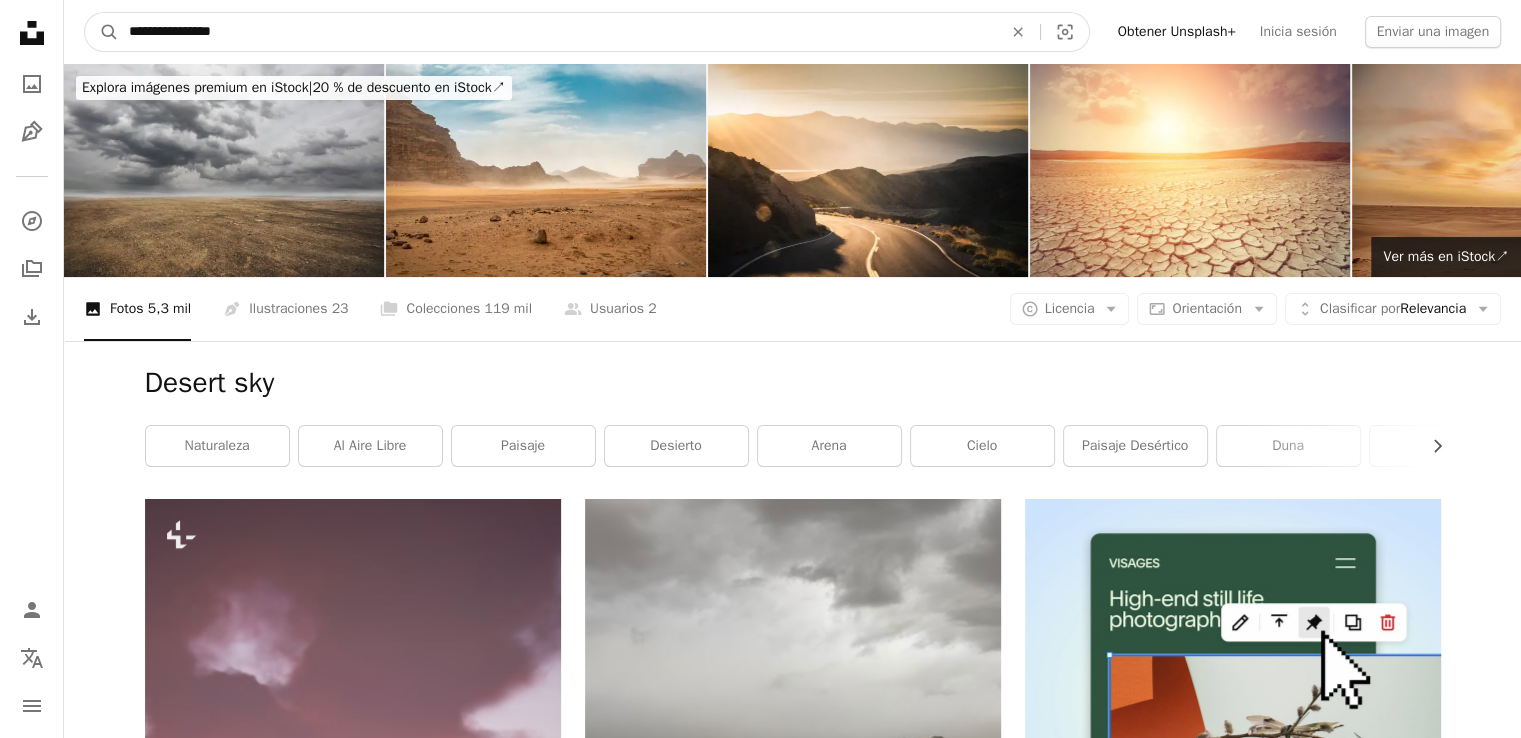 type on "**********" 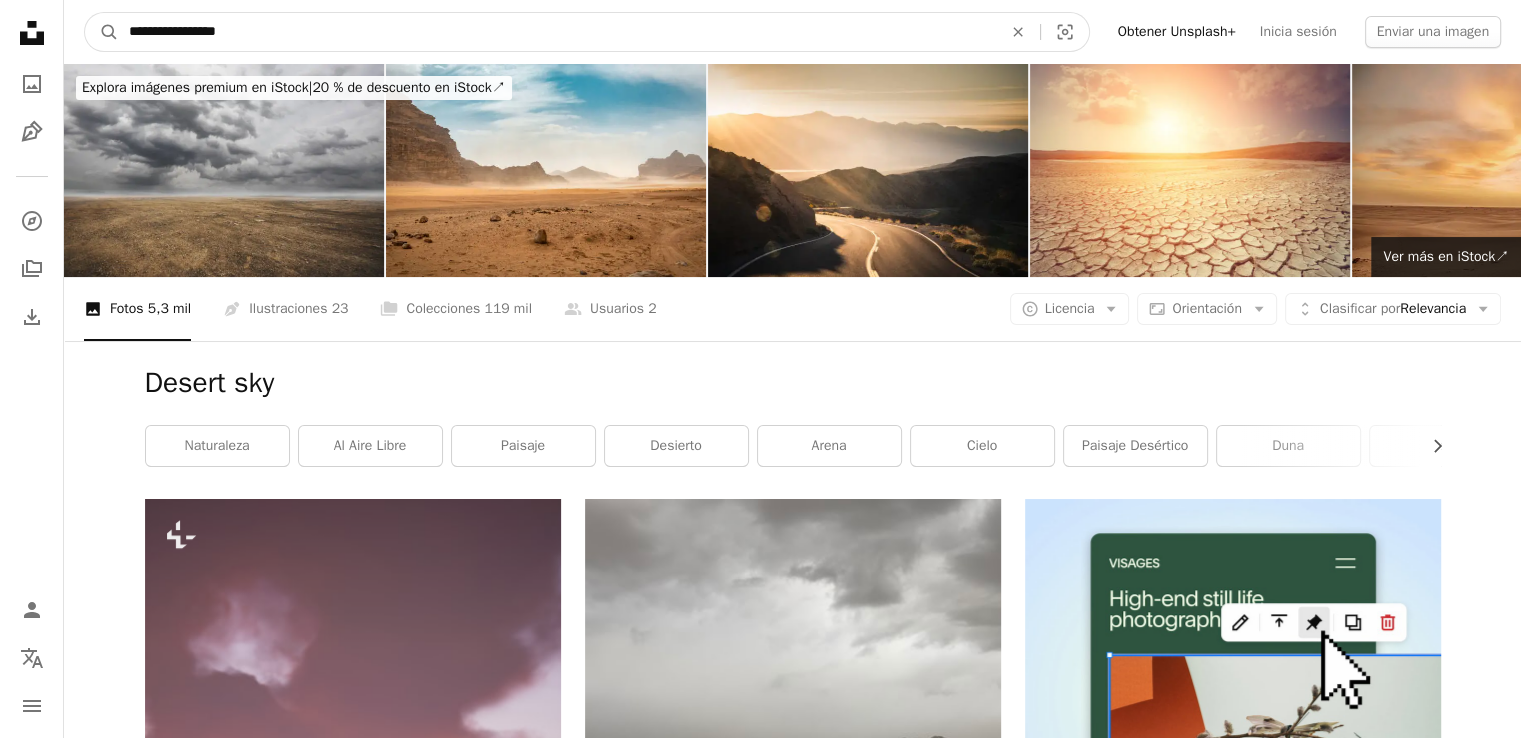 click on "A magnifying glass" at bounding box center [102, 32] 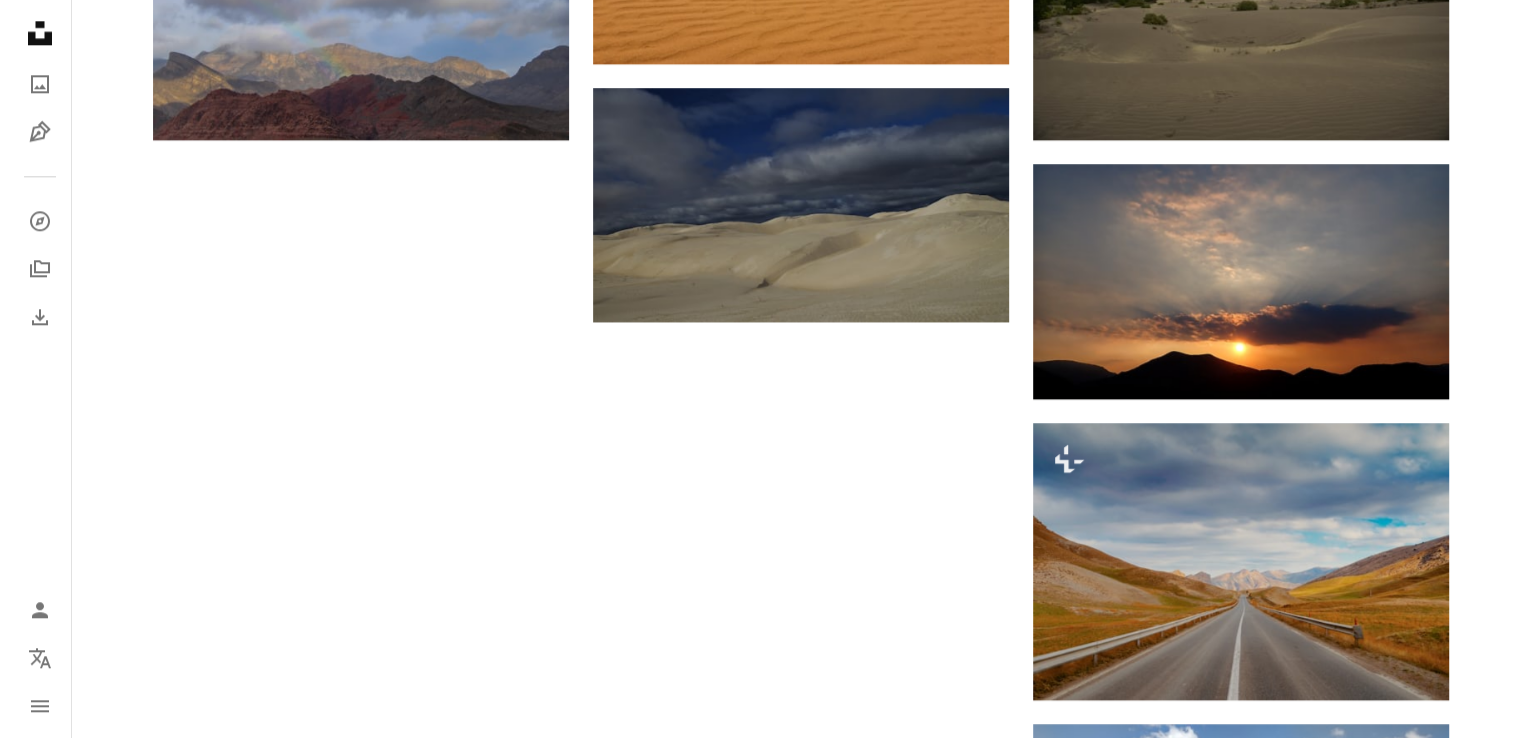 scroll, scrollTop: 2200, scrollLeft: 0, axis: vertical 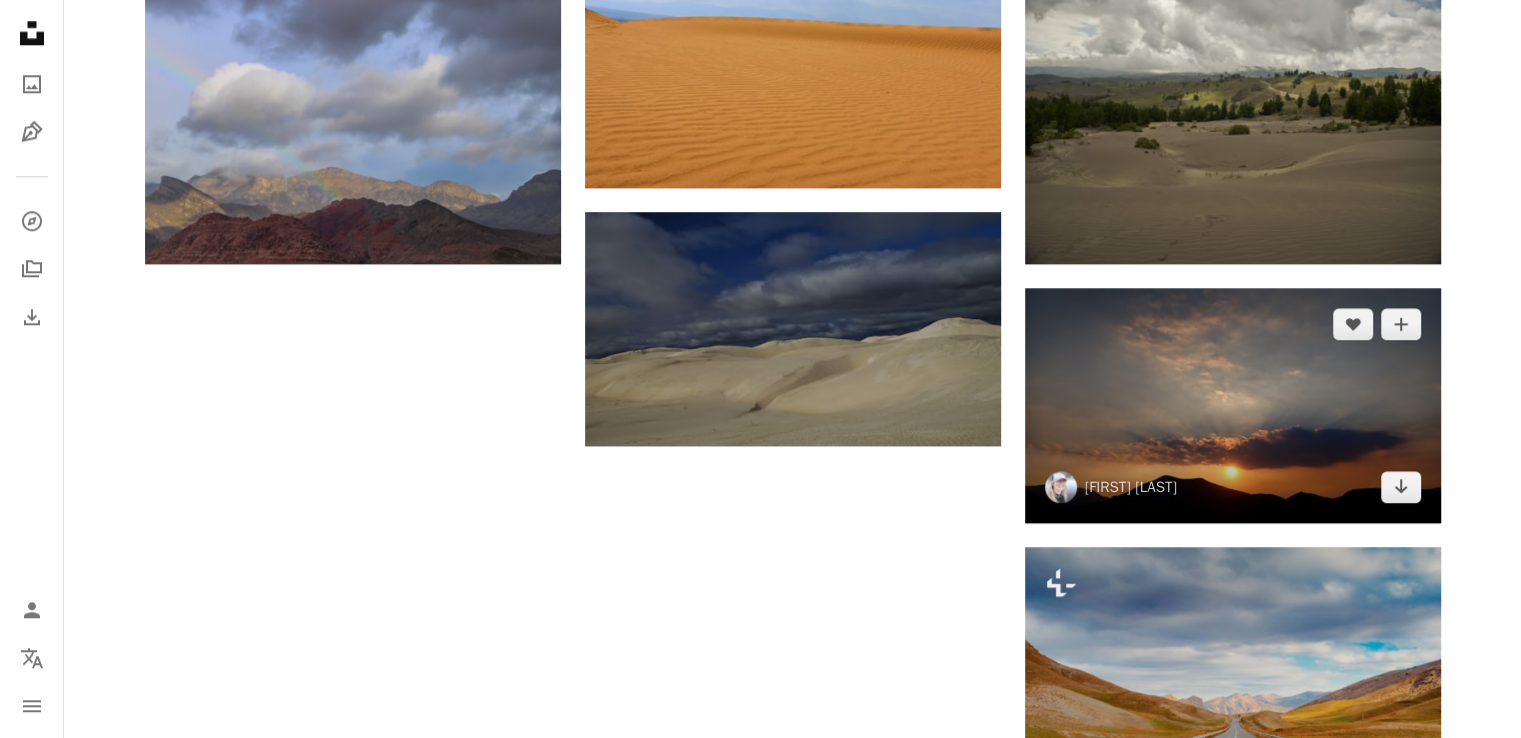 click at bounding box center (1233, 405) 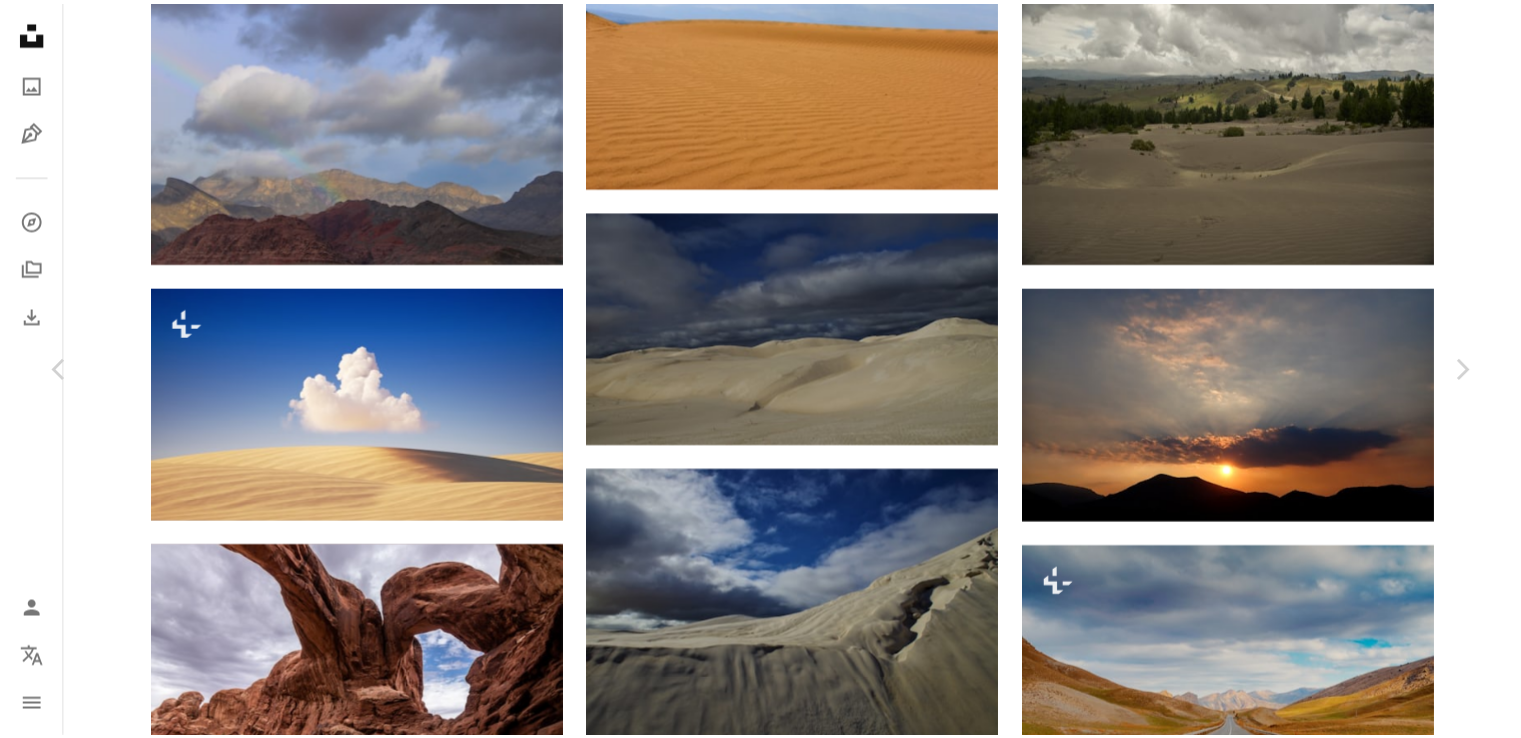 scroll, scrollTop: 3100, scrollLeft: 0, axis: vertical 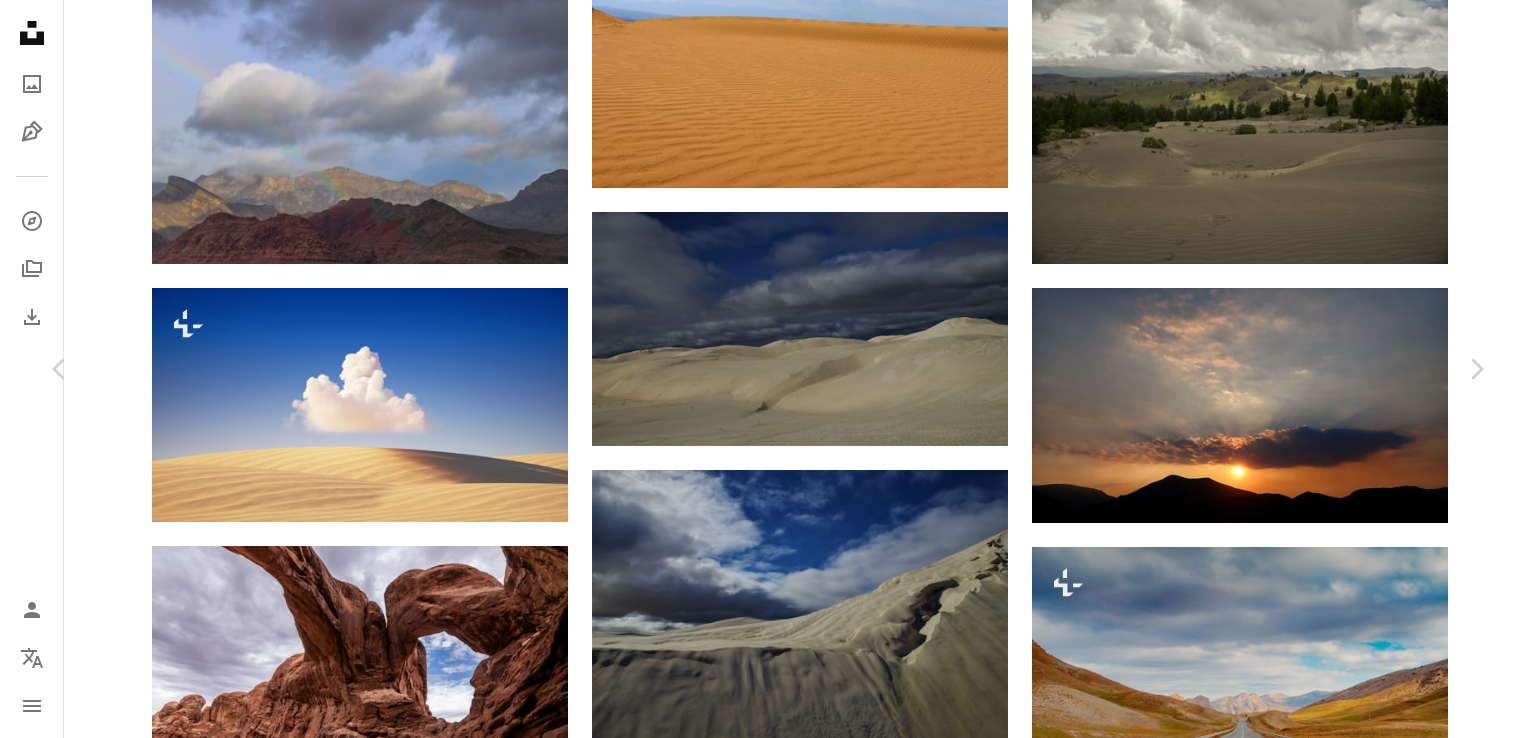 click on "An X shape Chevron left Chevron right [FIRST] [LAST] [USERNAME] A heart A plus sign Descargar gratis Chevron down Zoom in Visualizaciones 5475 Descargas 43 A forward-right arrow Compartir Info icon Información More Actions Calendar outlined Publicado el  18 de febrero de 2022 Camera OLYMPUS CORPORATION, TG-6 Safety Uso gratuito bajo la  Licencia Unsplash puesta del sol nublado Atardecer en el desierto rayos de sol colores del cielo amanecer sol nube luz del sol al aire libre amanecer crepústulo cielo rojo Imágenes gratuitas Explora imágenes premium relacionadas en iStock  |  Ahorra un 20 % con el código UNSPLASH20 Ver más en iStock  ↖️
Imágenes relacionadas A heart A plus sign [FIRST] [LAST] Arrow pointing down A heart A plus sign J DDDD Arrow pointing down A heart A plus sign [FIRST] Arrow pointing down A heart A plus sign [FIRST] [LAST] Arrow pointing down A heart A plus sign [FIRST] [LAST] Arrow pointing down Plus sign for Unsplash+ A heart A plus sign [FIRST] [LAST] Para  Unsplash+ A lock Mo" at bounding box center (768, 4824) 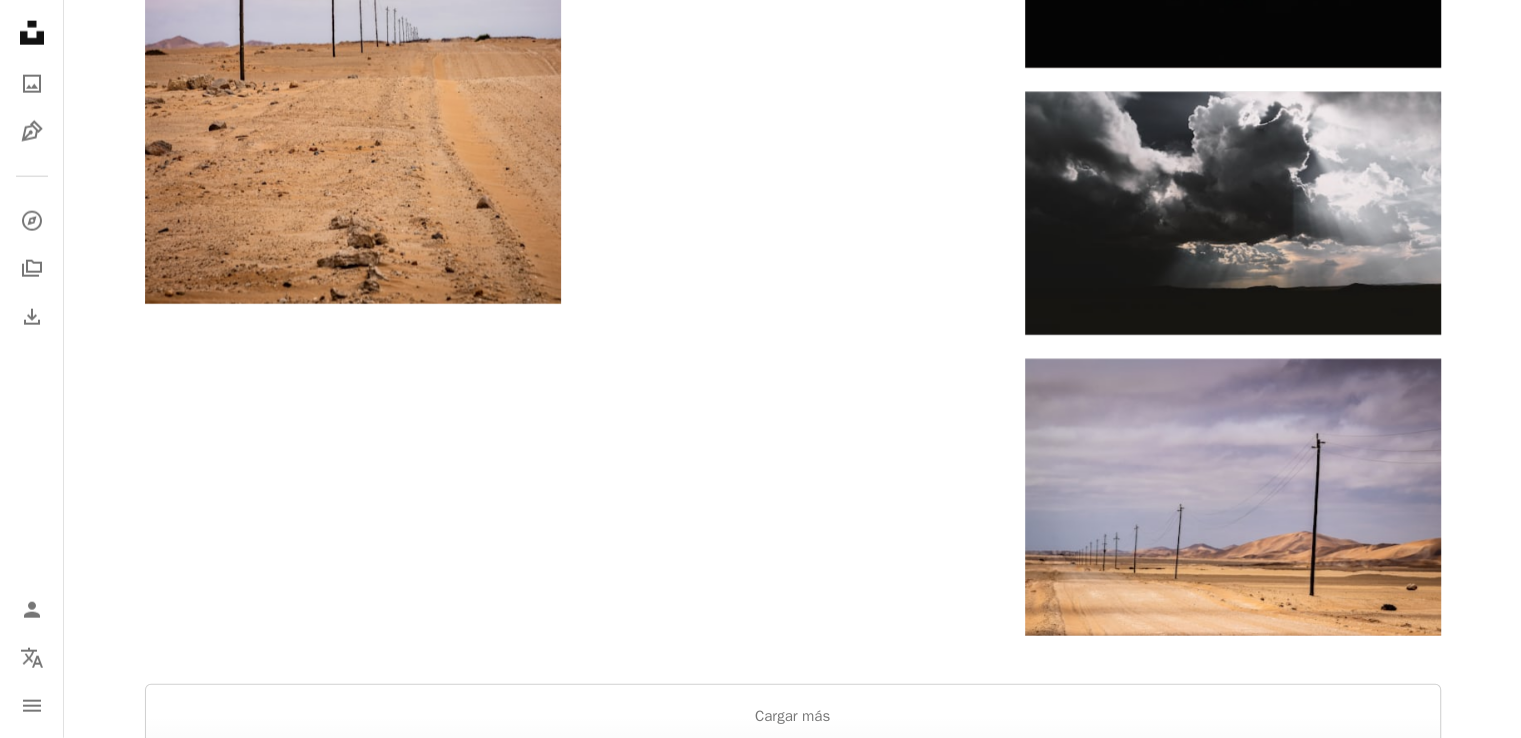 scroll, scrollTop: 5500, scrollLeft: 0, axis: vertical 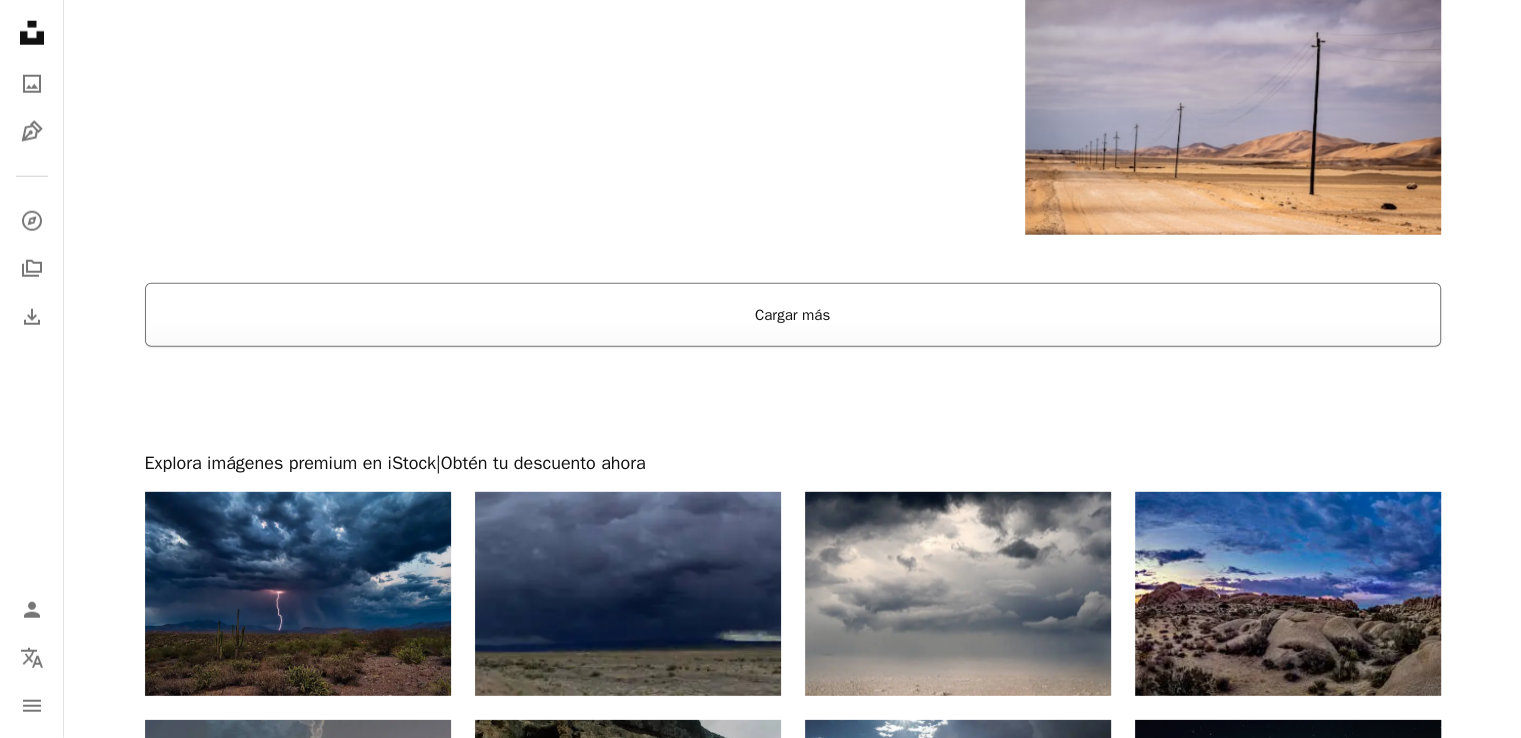 click on "Cargar más" at bounding box center [793, 315] 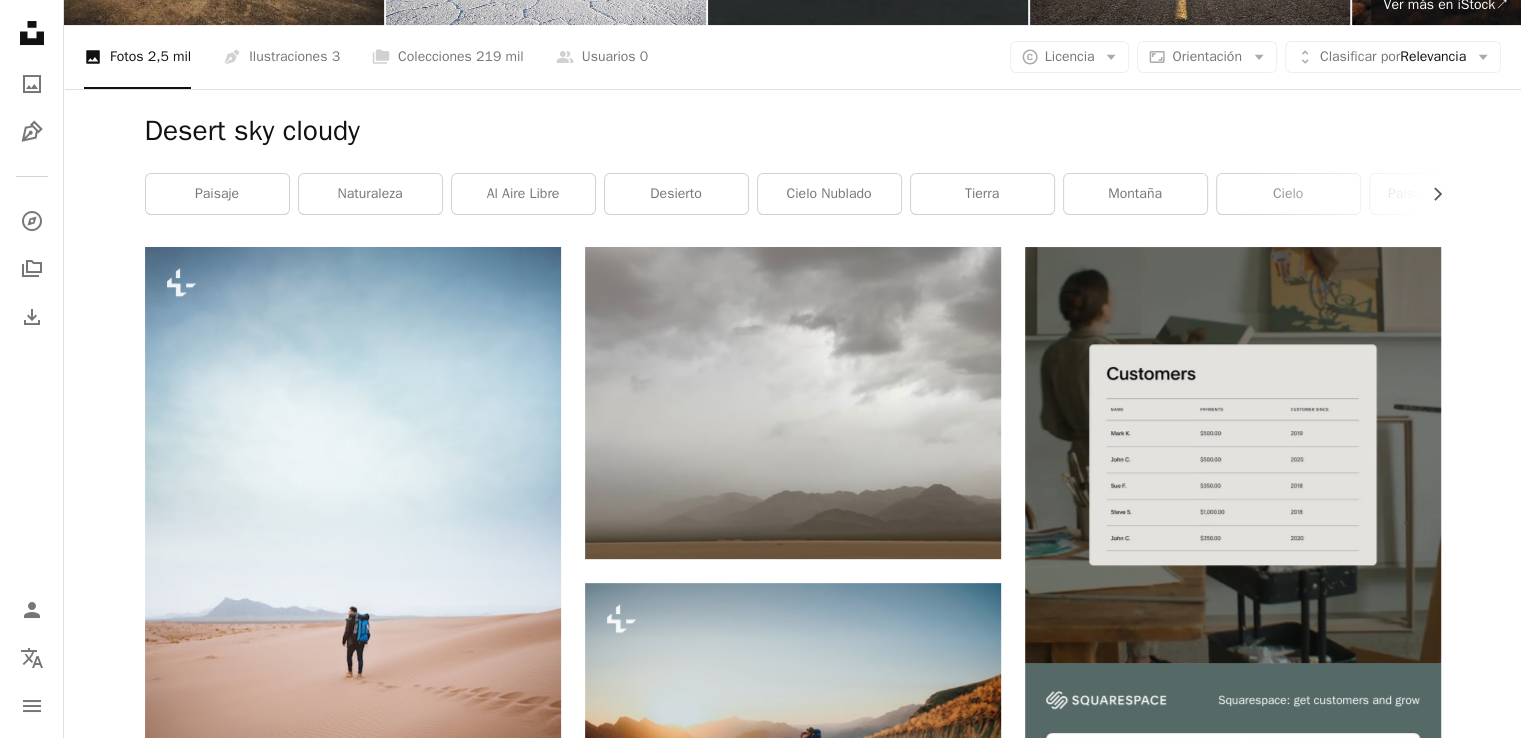 scroll, scrollTop: 0, scrollLeft: 0, axis: both 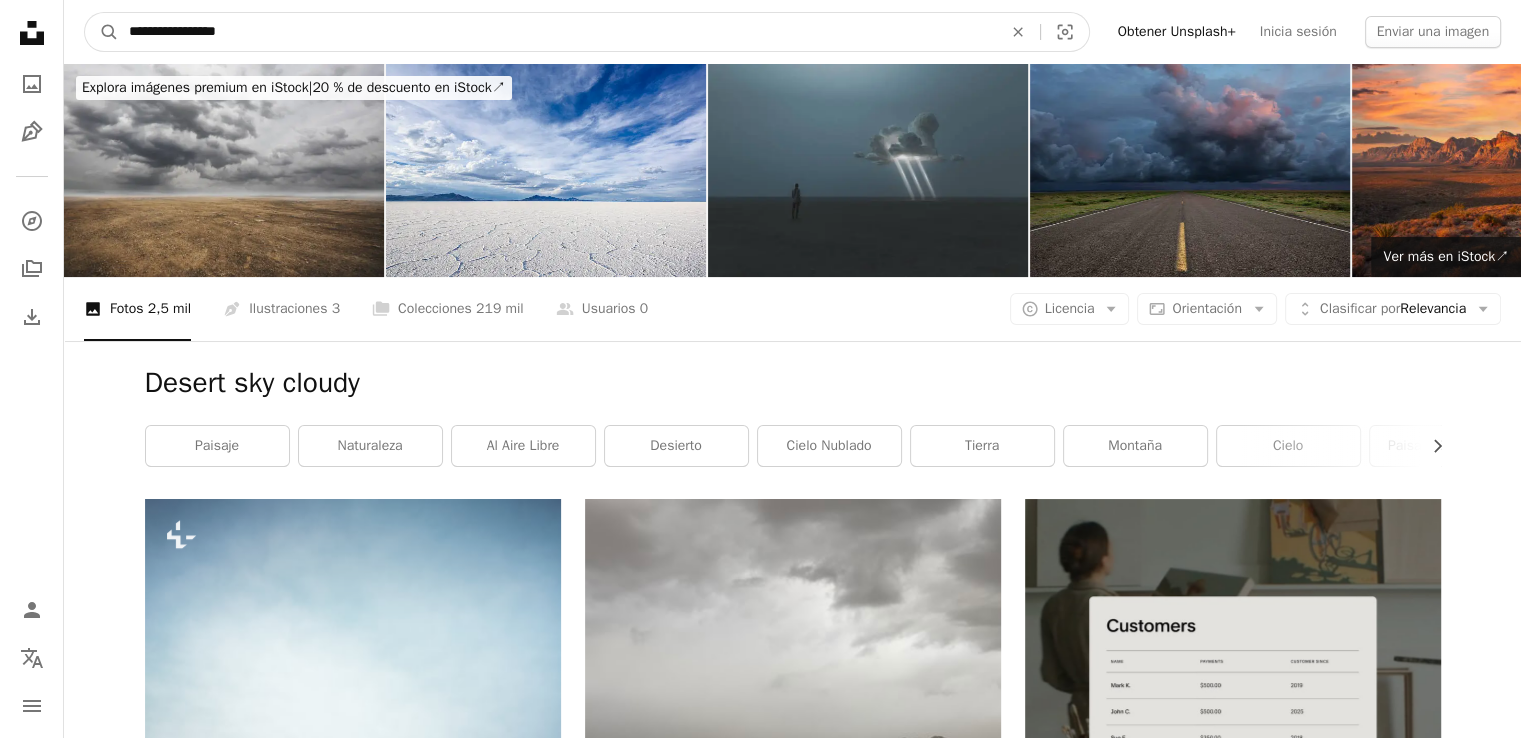 drag, startPoint x: 169, startPoint y: 32, endPoint x: 75, endPoint y: 25, distance: 94.26028 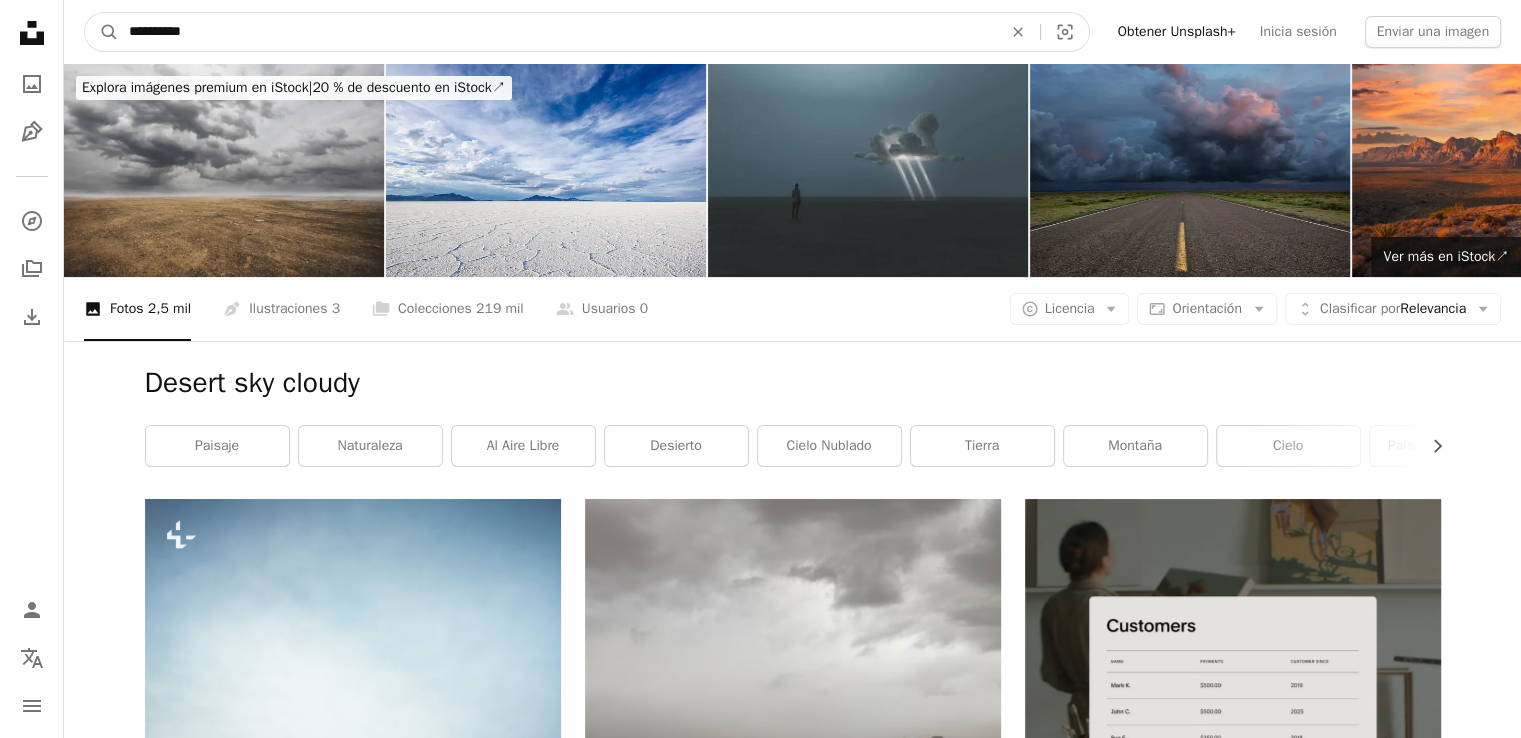 click on "A magnifying glass" at bounding box center (102, 32) 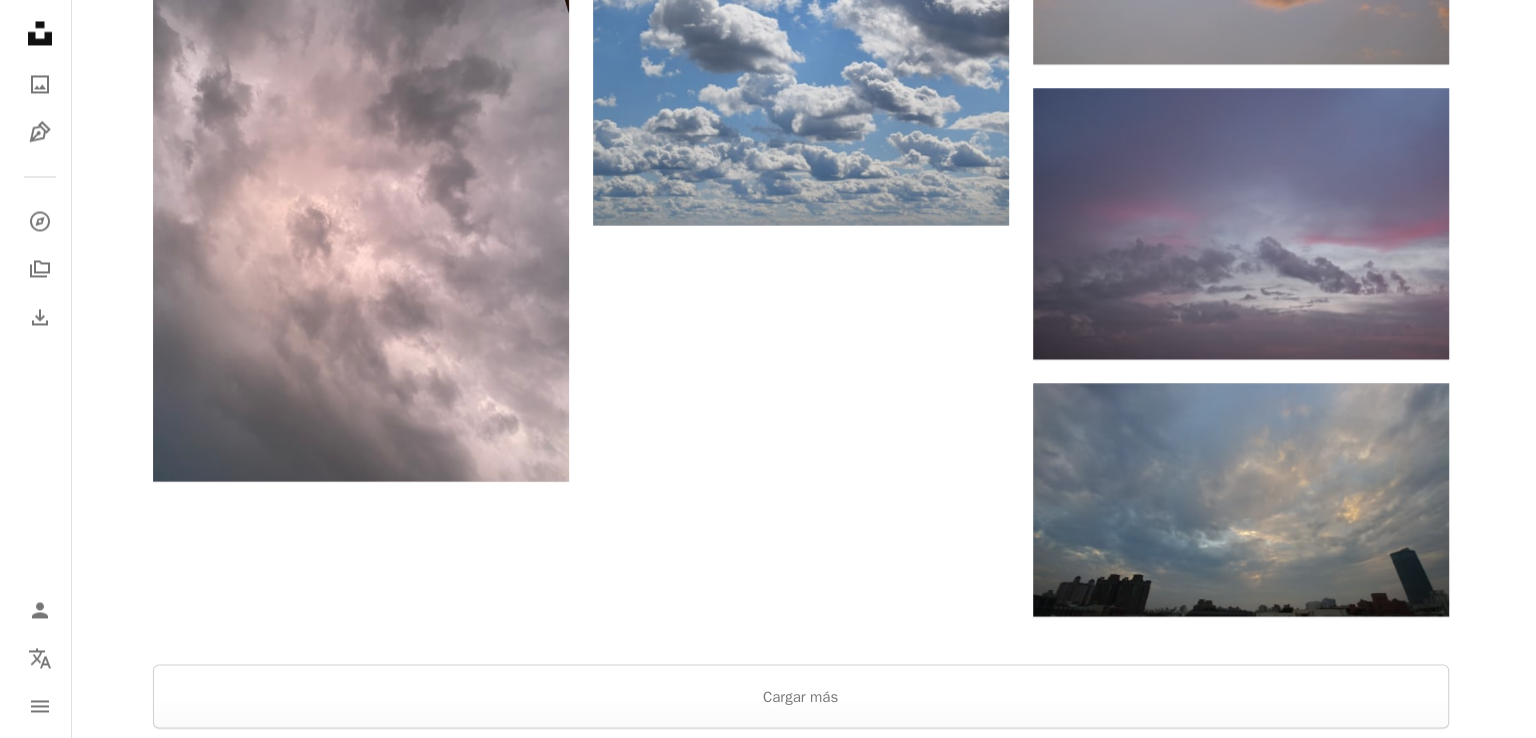 scroll, scrollTop: 3600, scrollLeft: 0, axis: vertical 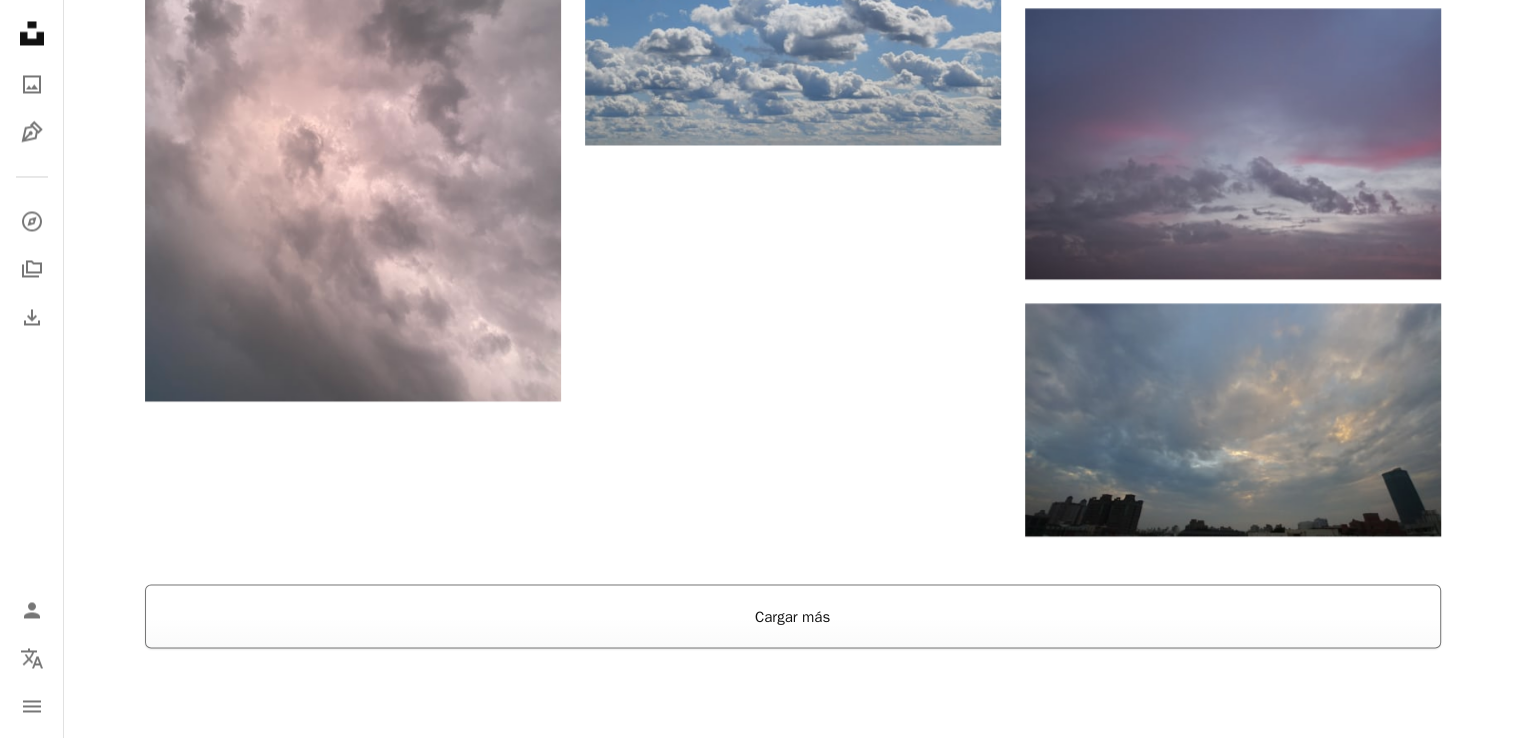 click on "Cargar más" at bounding box center [793, 616] 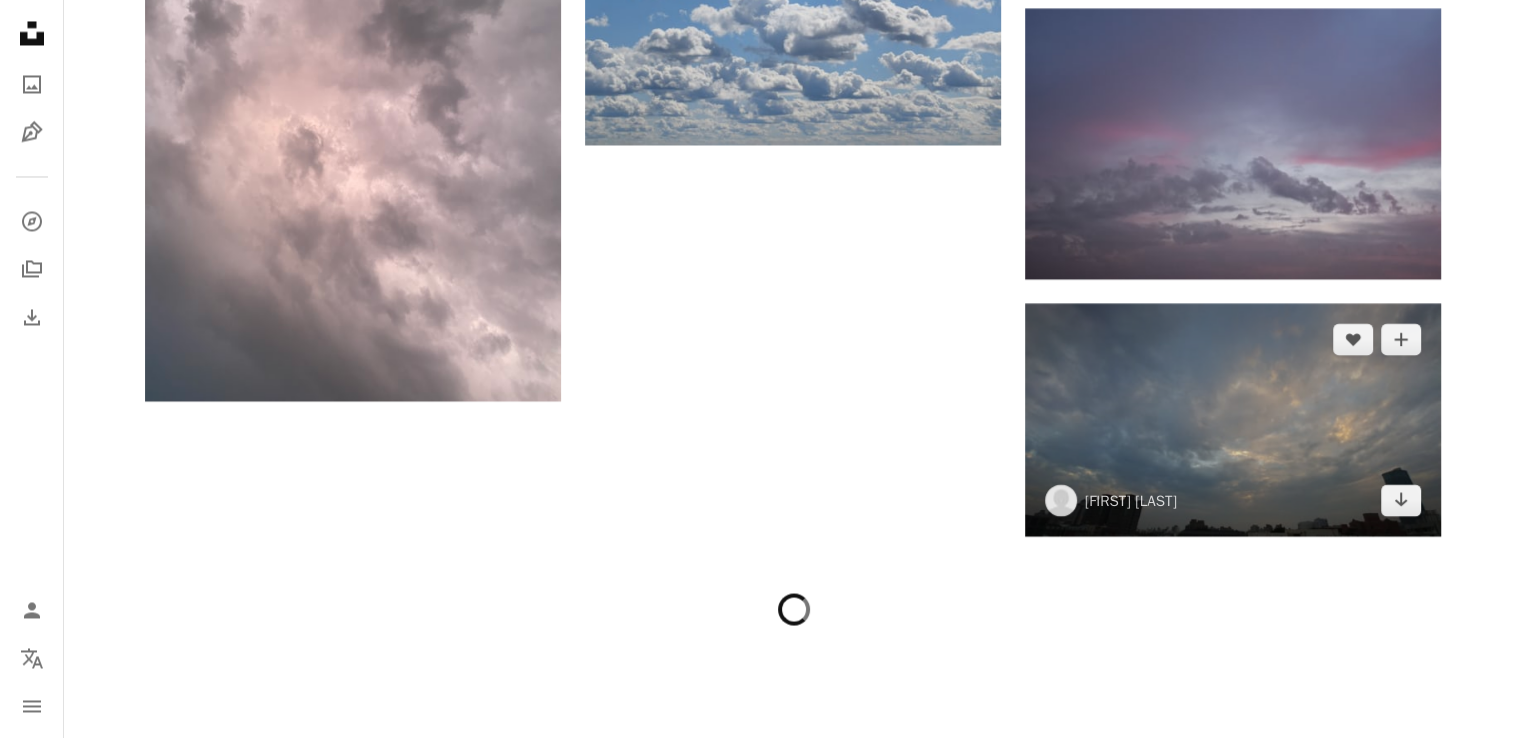 click at bounding box center (1233, 420) 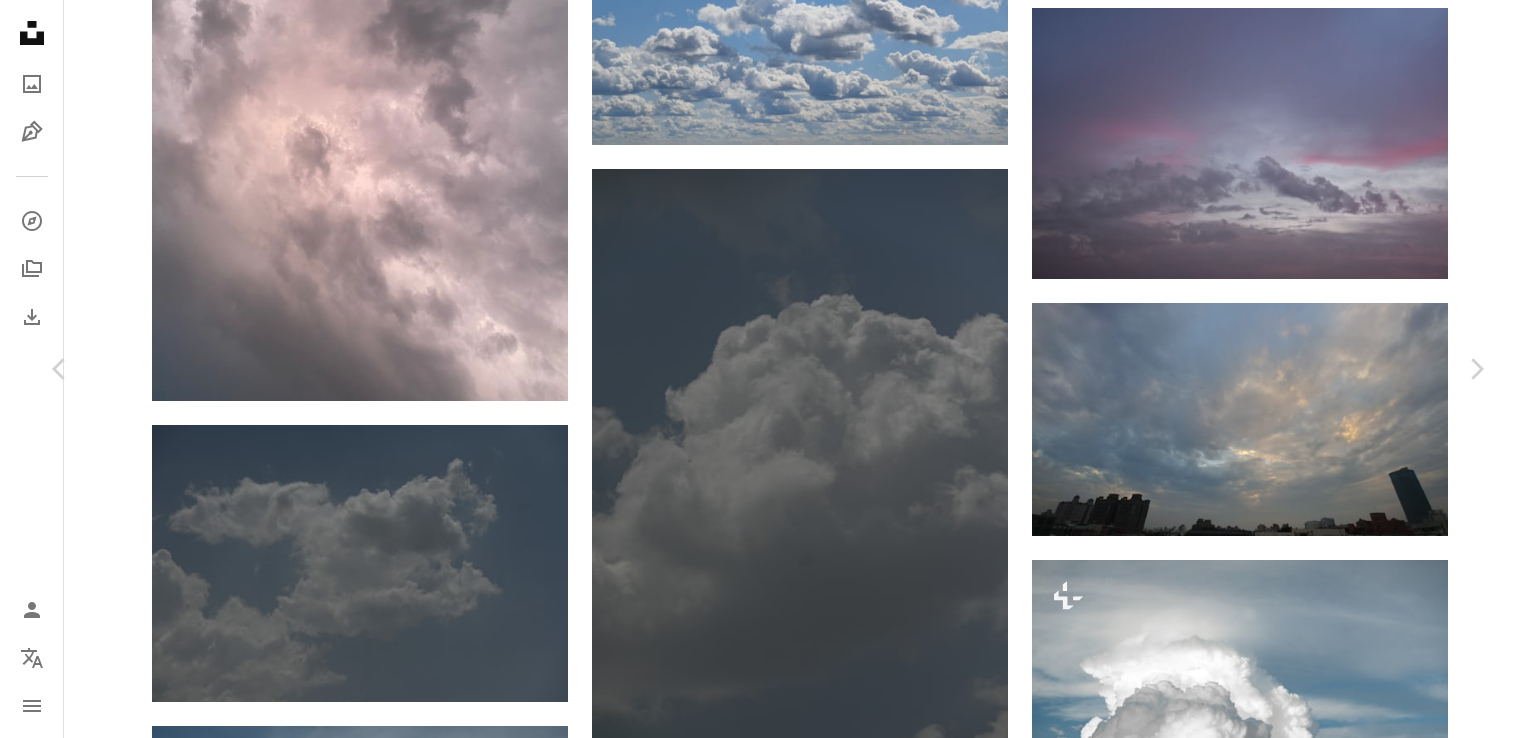 click on "Descargar gratis" at bounding box center (1284, 3947) 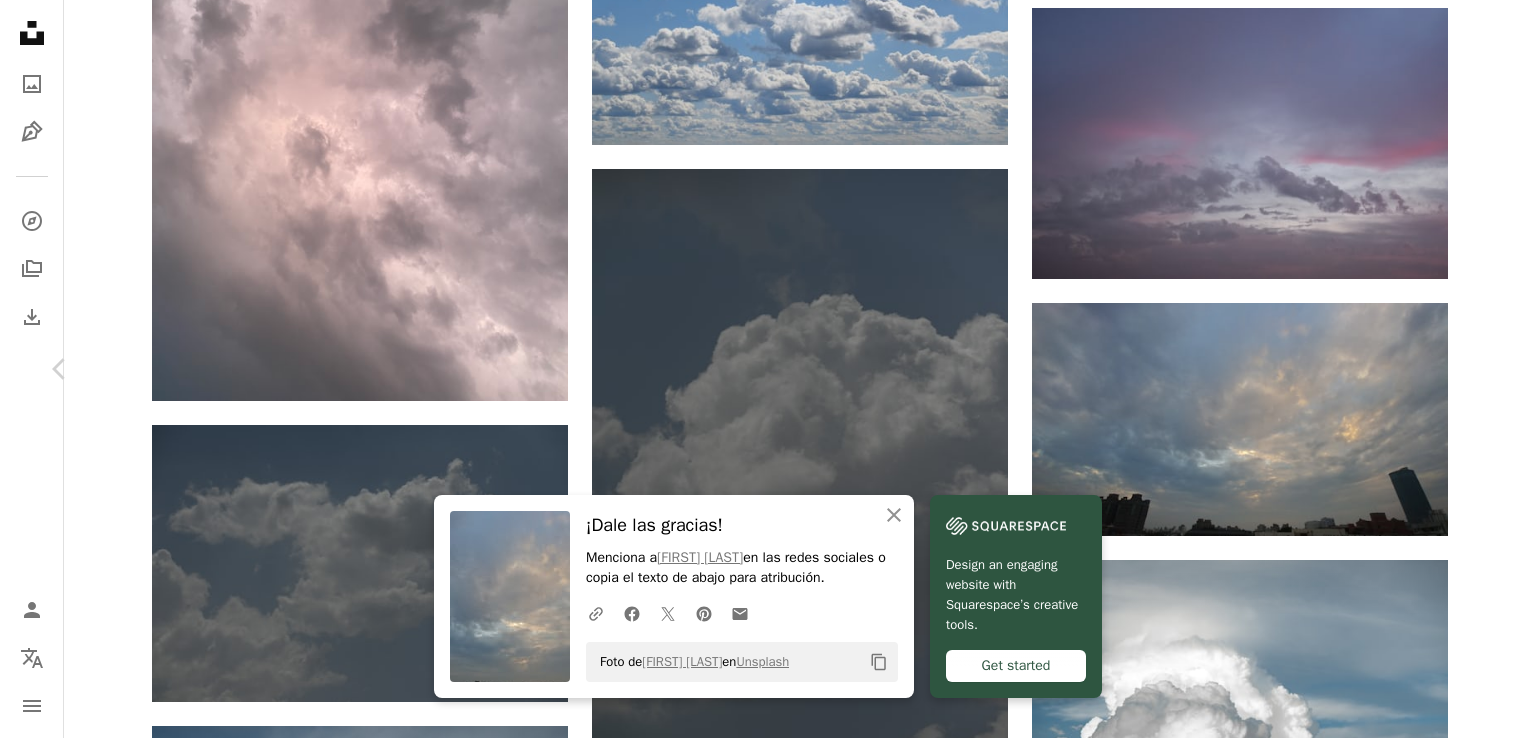 click on "Chevron right" at bounding box center [1476, 369] 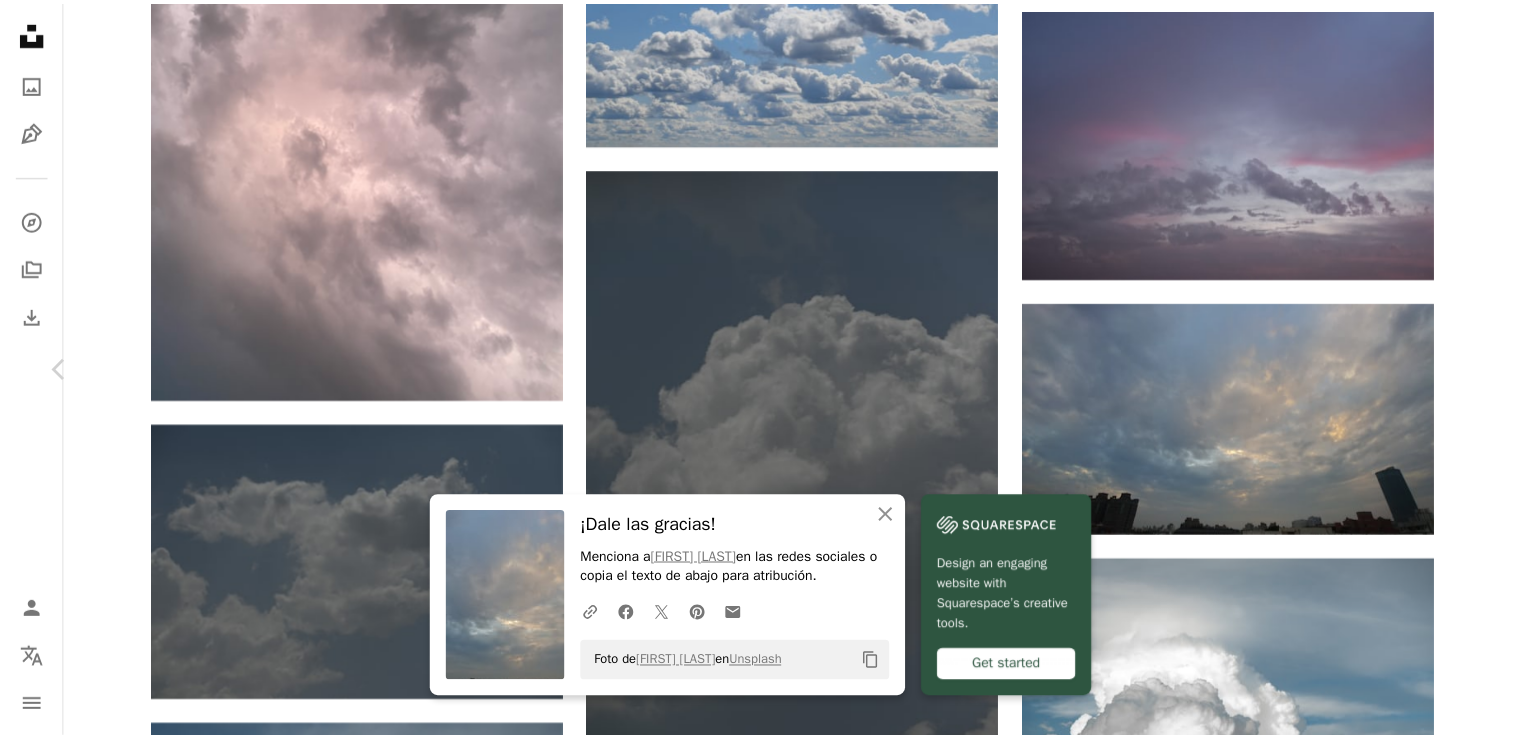 scroll, scrollTop: 2300, scrollLeft: 0, axis: vertical 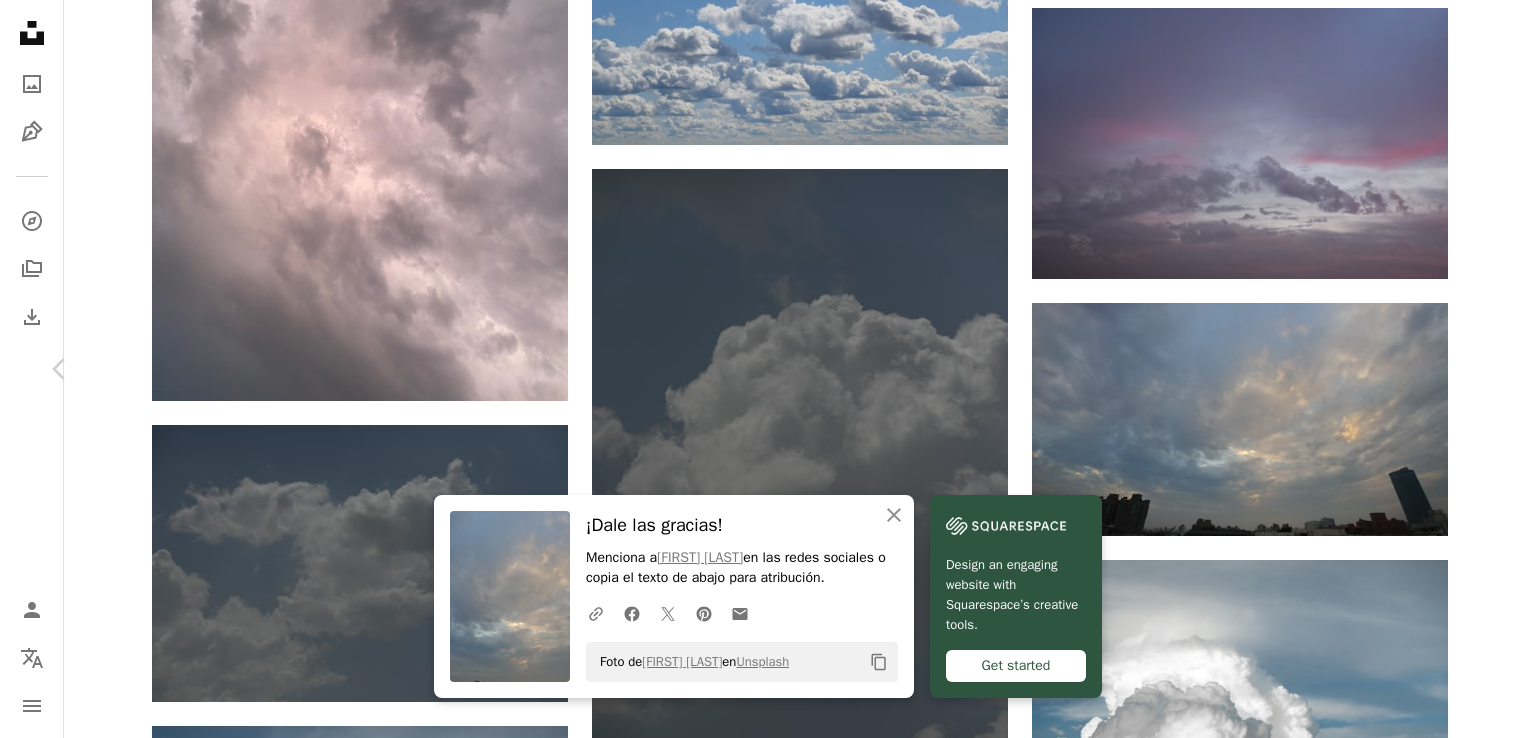 click on "Chevron right" at bounding box center [1476, 369] 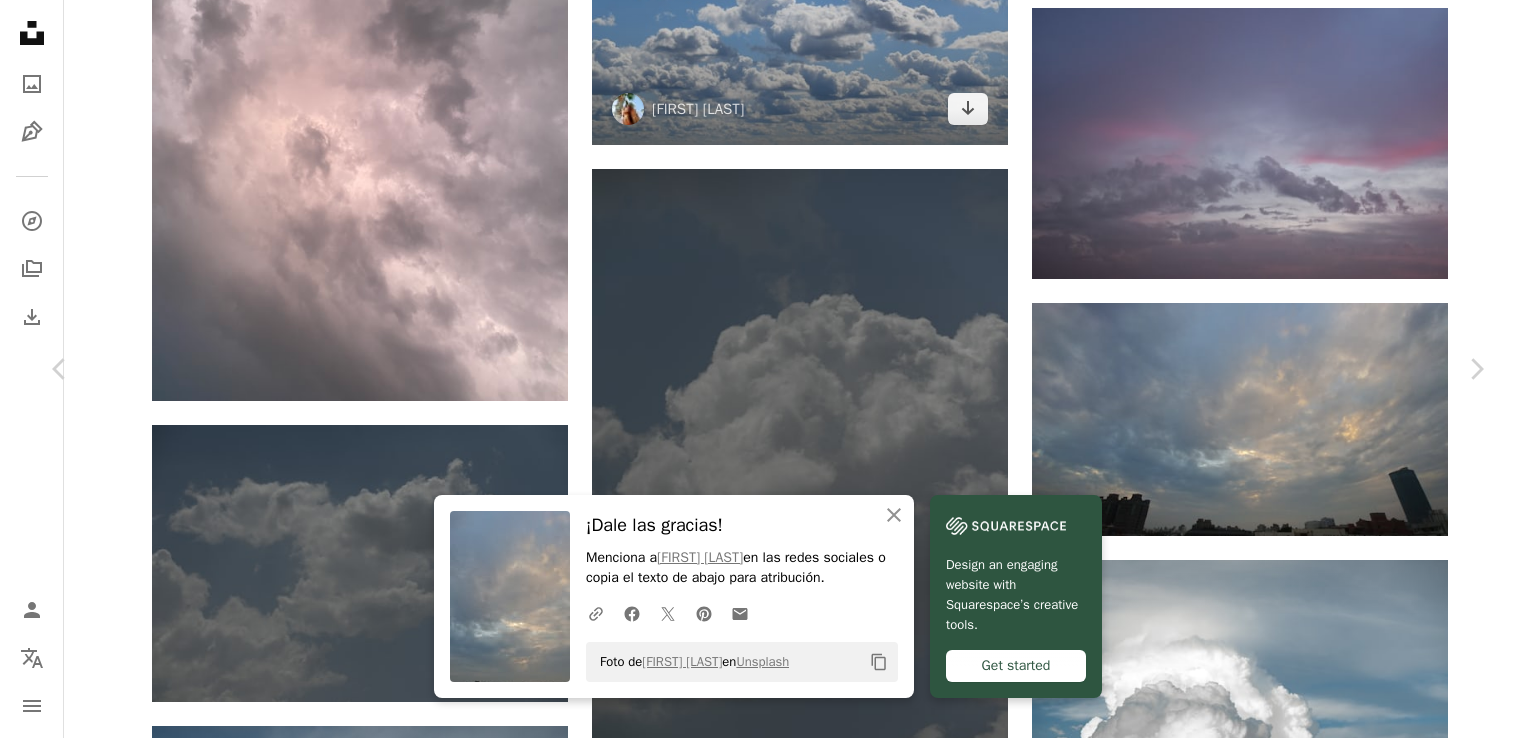 click on "An X shape Chevron left Chevron right An X shape Cerrar ¡Dale las gracias! Menciona a  [FIRST] [LAST]  en las redes sociales o copia el texto de abajo para atribución. A URL sharing icon (chains) Facebook icon X (formerly Twitter) icon Pinterest icon An envelope Foto de  [FIRST] [LAST]  en  Unsplash
Copy content Design an engaging website with Squarespace’s creative tools. Get started [FIRST] [LAST] [USERNAME] A heart A plus sign Descargar gratis Chevron down Zoom in Visualizaciones 22.437 Descargas 224 A forward-right arrow Compartir Info icon Información More Actions Calendar outlined Publicado el  2 de julio de 2024 Camera Apple, iPhone 11 Safety Uso gratuito bajo la  Licencia Unsplash Dubai nubes cielo fondo de pantalla cielo nublado Fondo de pantalla gris nublado Tiempo nublado oscuro cielo sombrío cielos oscuros cielos grises nube gris morado tiempo marrón al aire libre horizonte cúmulo Fondos Explora imágenes premium relacionadas en iStock  |  Ahorra un 20 % con el código UNSPLASH20  ↖️" at bounding box center [768, 4269] 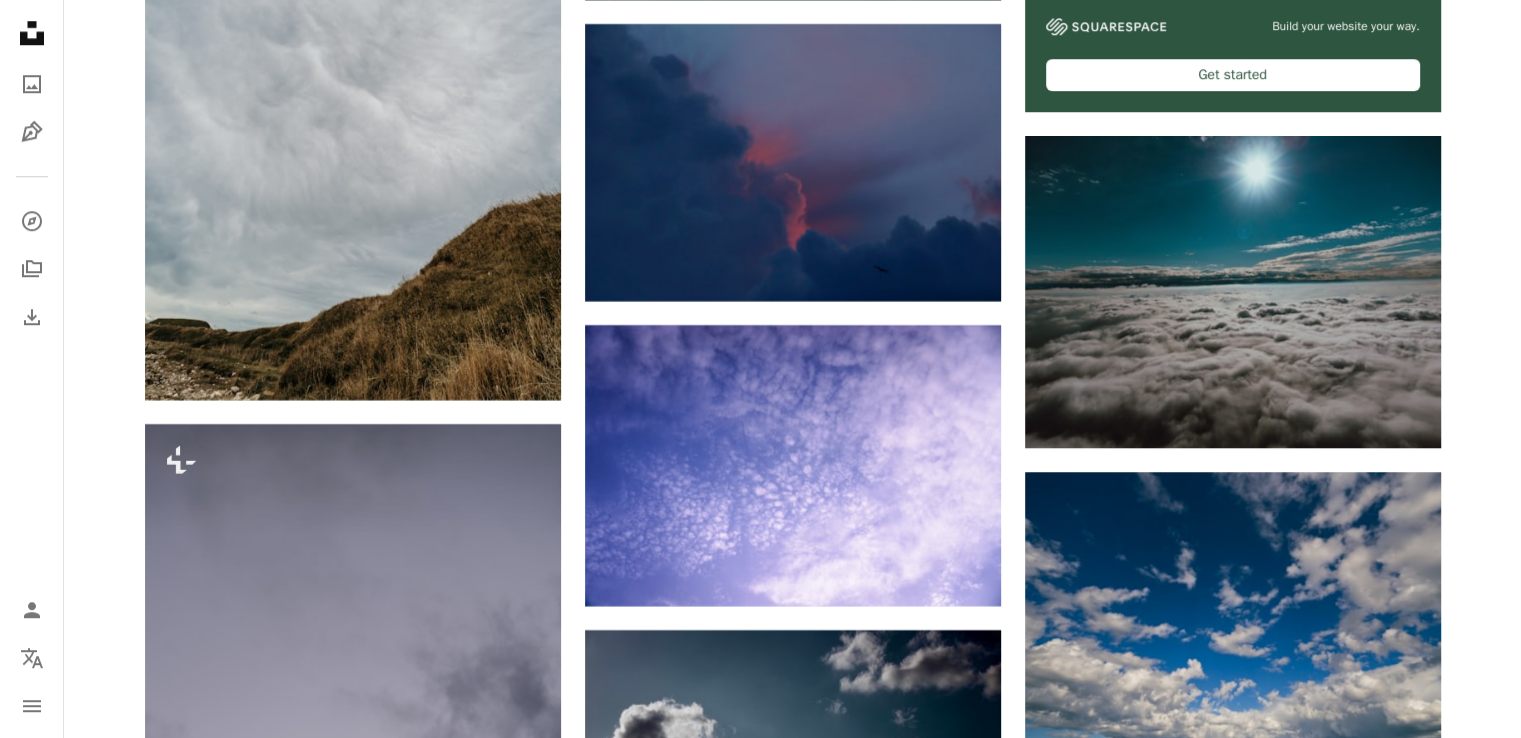 scroll, scrollTop: 9300, scrollLeft: 0, axis: vertical 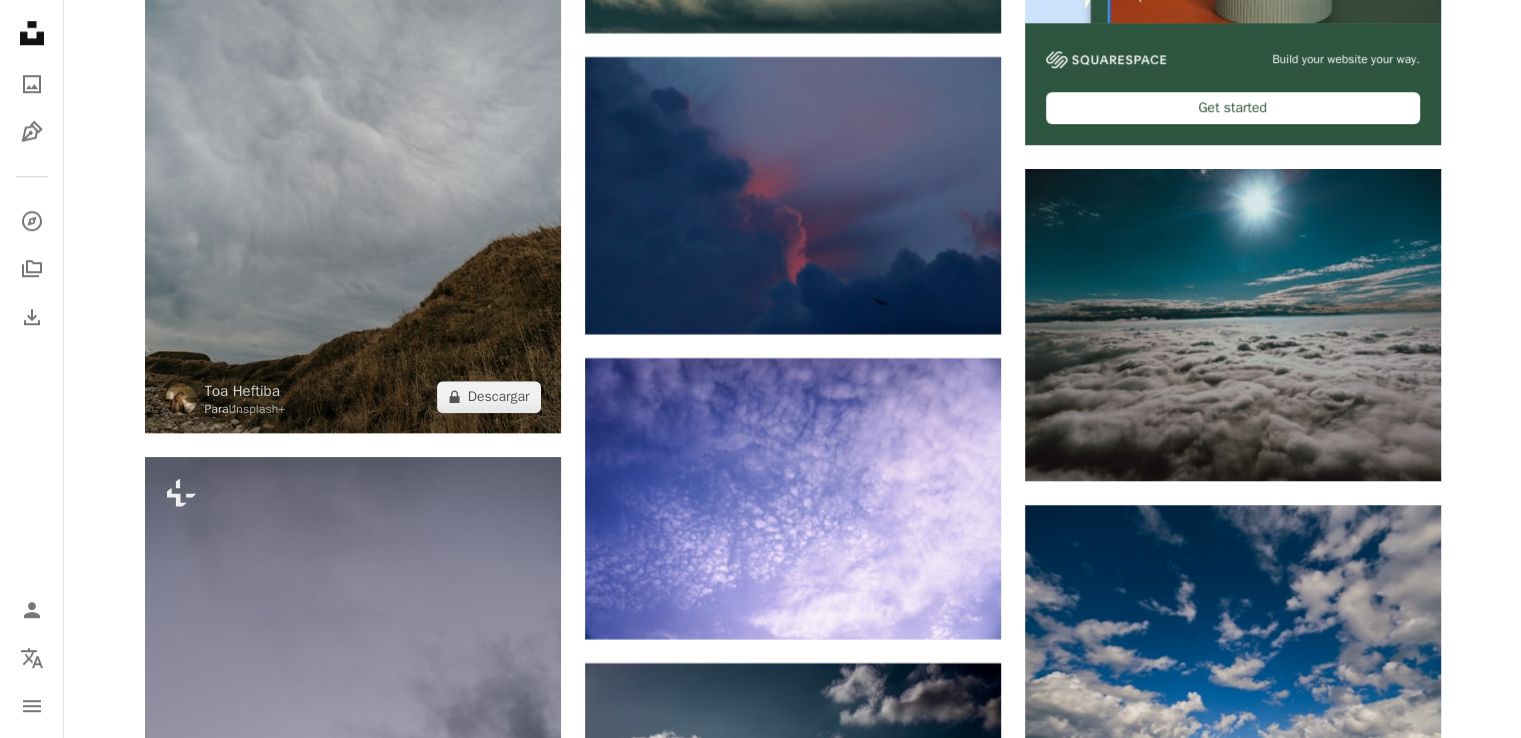 click at bounding box center [353, 121] 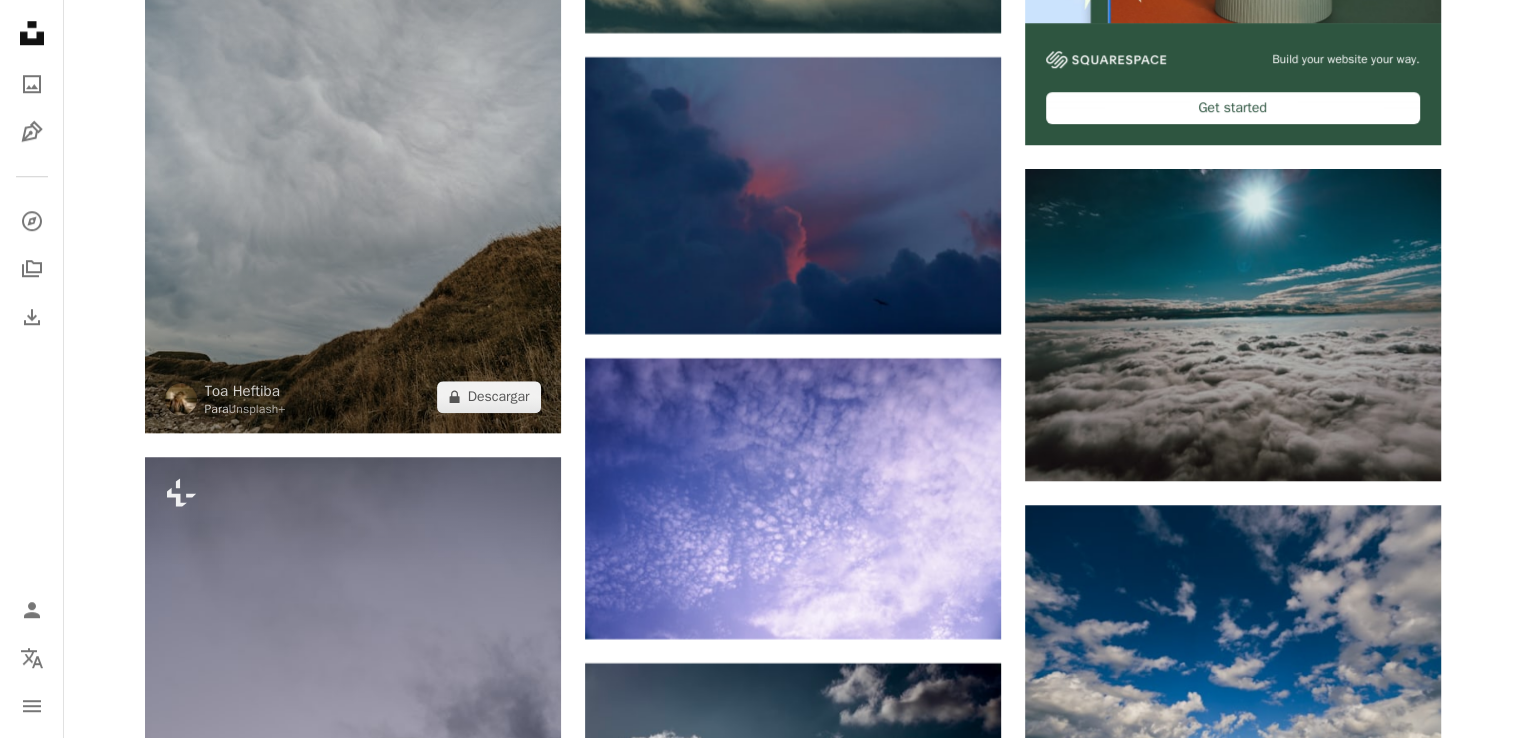 click at bounding box center (353, 121) 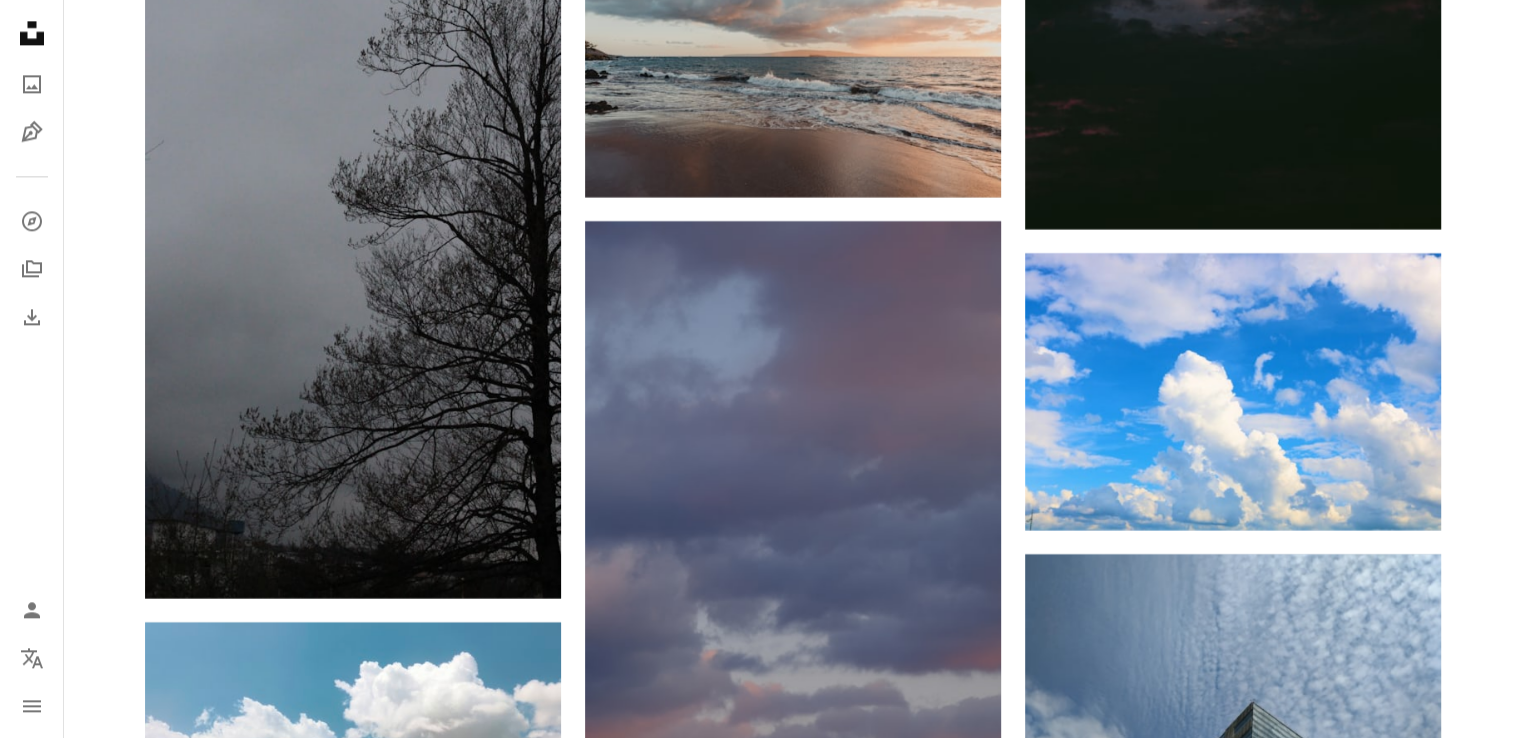 scroll, scrollTop: 17800, scrollLeft: 0, axis: vertical 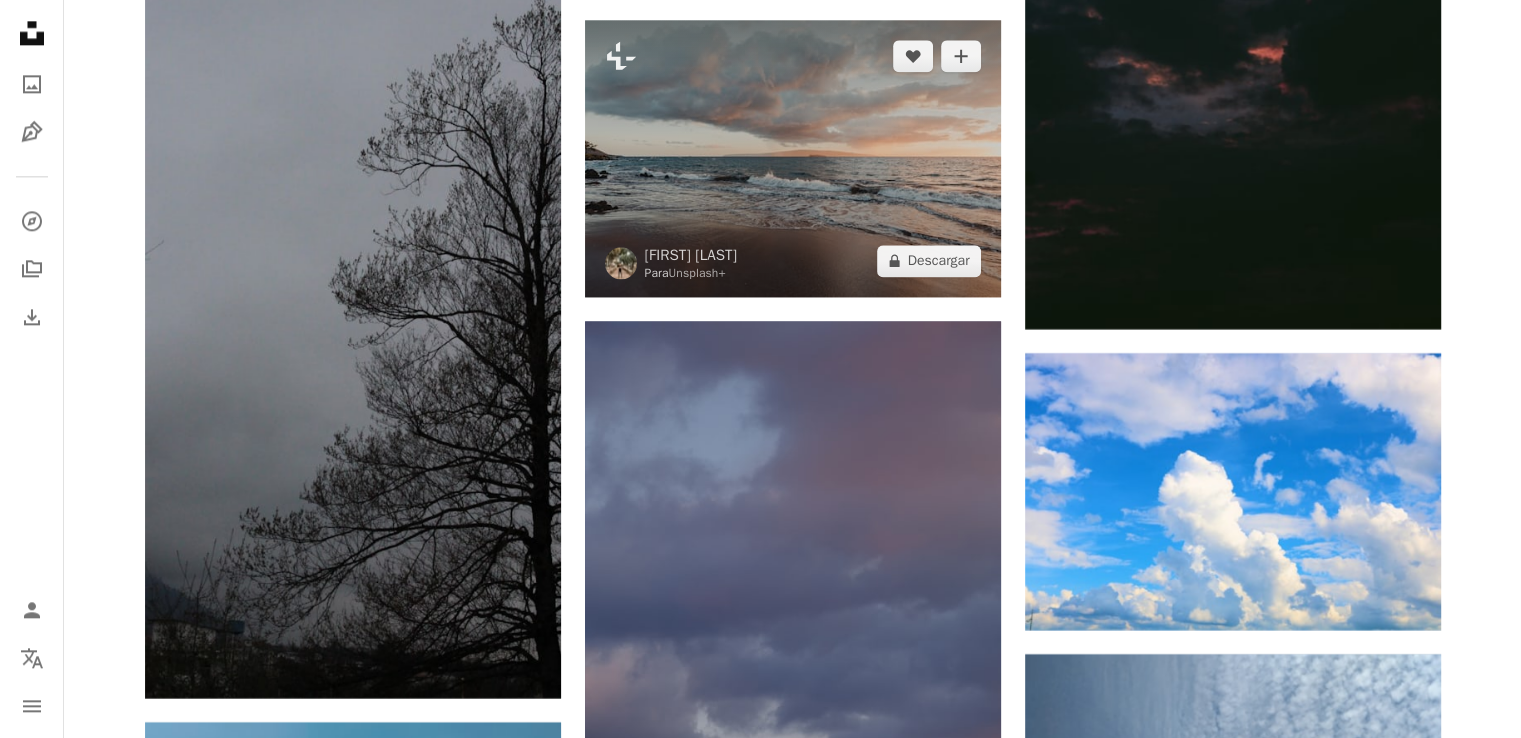 click at bounding box center [793, 158] 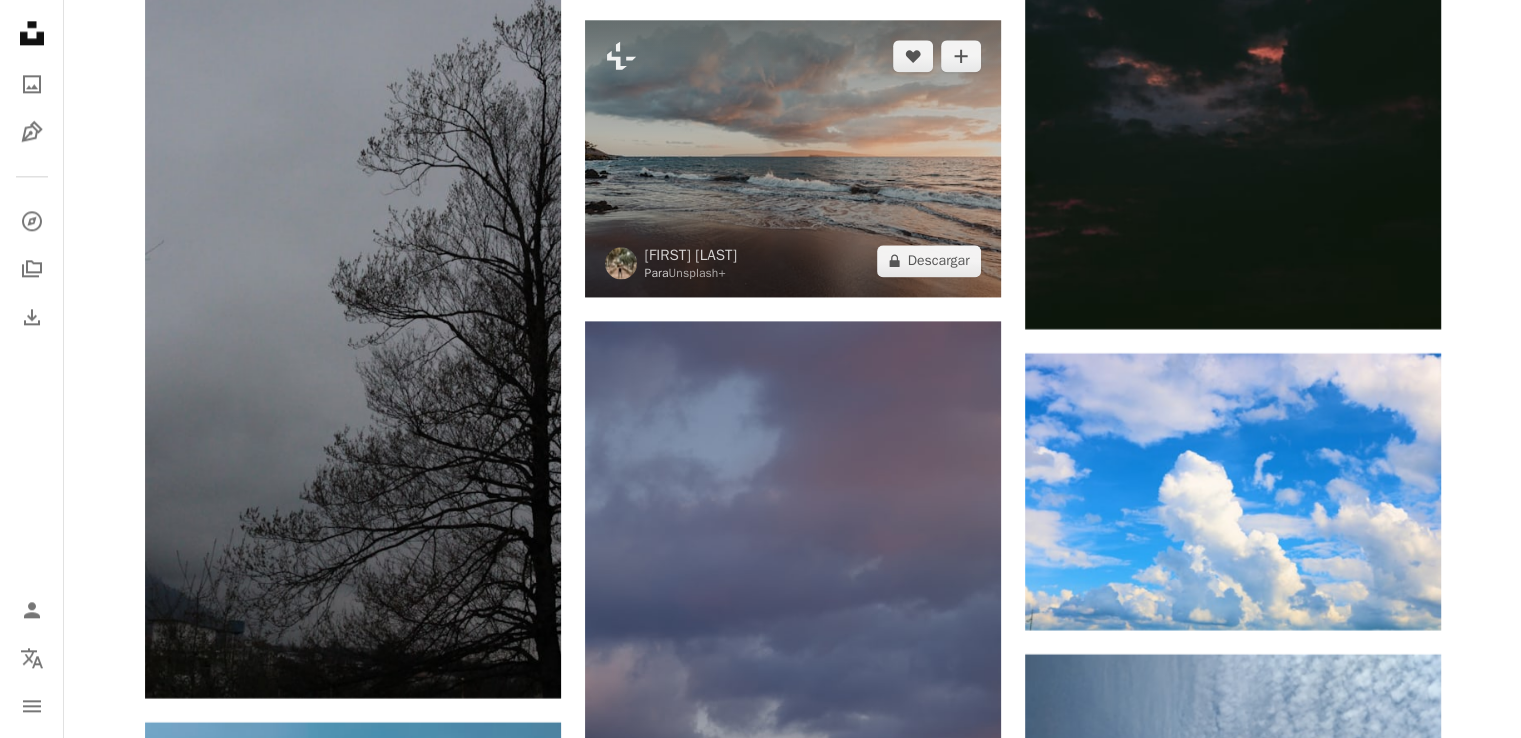 click at bounding box center [793, 158] 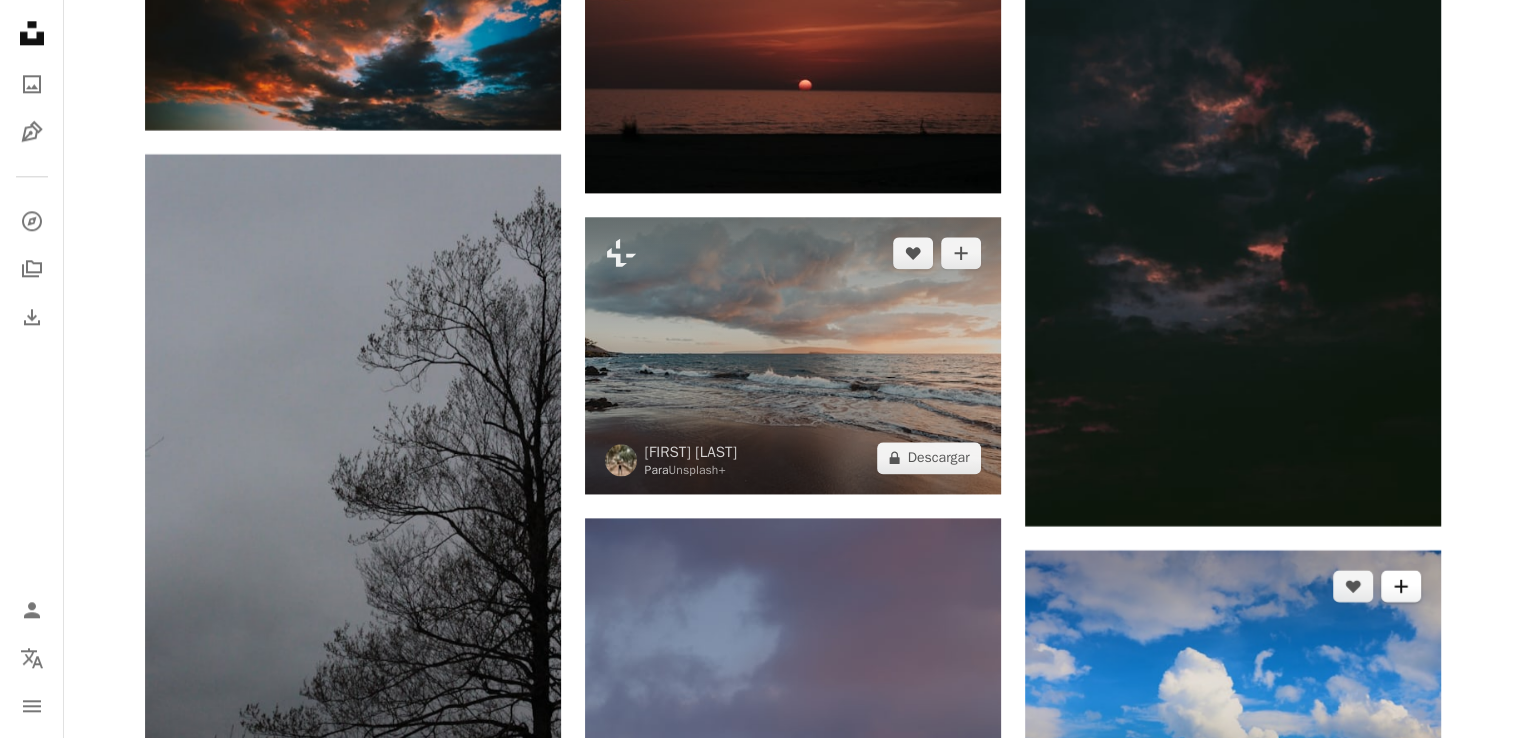 scroll, scrollTop: 17400, scrollLeft: 0, axis: vertical 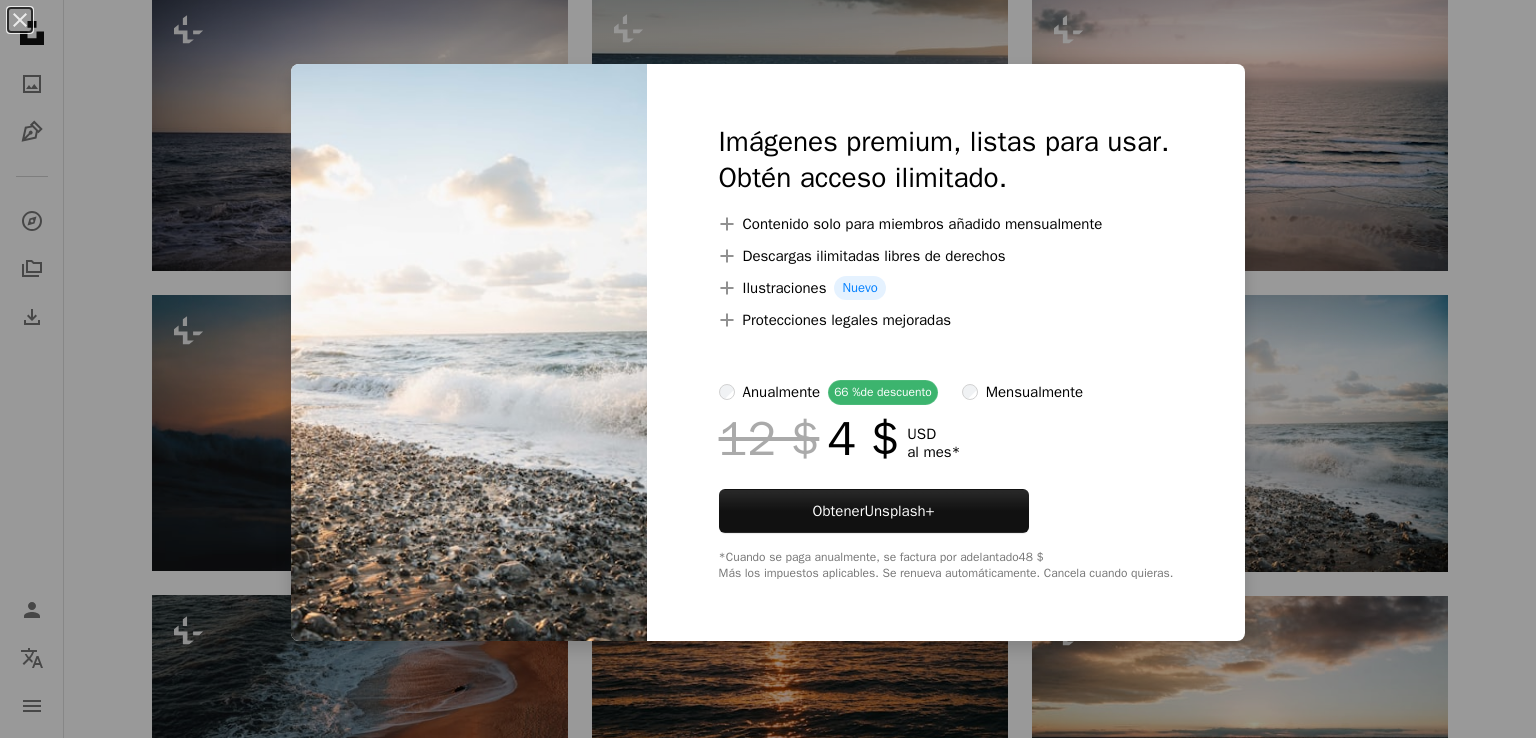 click on "An X shape Imágenes premium, listas para usar. Obtén acceso ilimitado. A plus sign Contenido solo para miembros añadido mensualmente A plus sign Descargas ilimitadas libres de derechos A plus sign Ilustraciones  Nuevo A plus sign Protecciones legales mejoradas anualmente 66 %  de descuento mensualmente 12 $   4 $ USD al mes * Obtener  Unsplash+ *Cuando se paga anualmente, se factura por adelantado  48 $ Más los impuestos aplicables. Se renueva automáticamente. Cancela cuando quieras." at bounding box center [768, 369] 